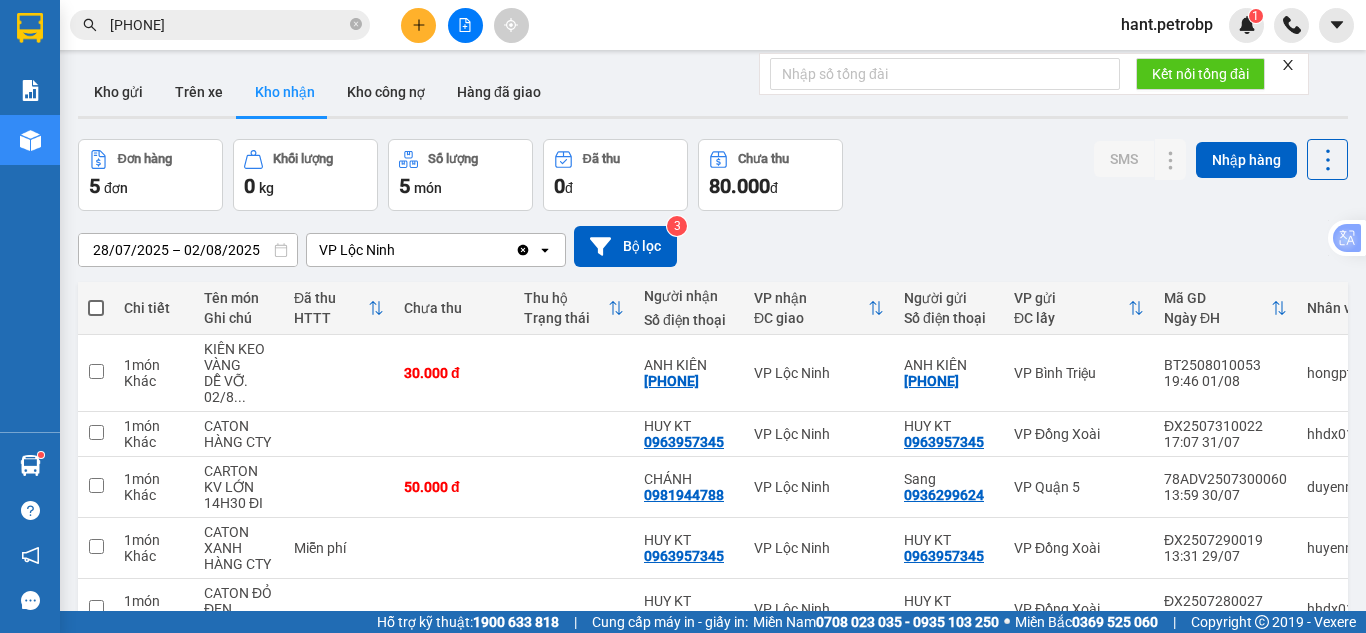 scroll, scrollTop: 0, scrollLeft: 0, axis: both 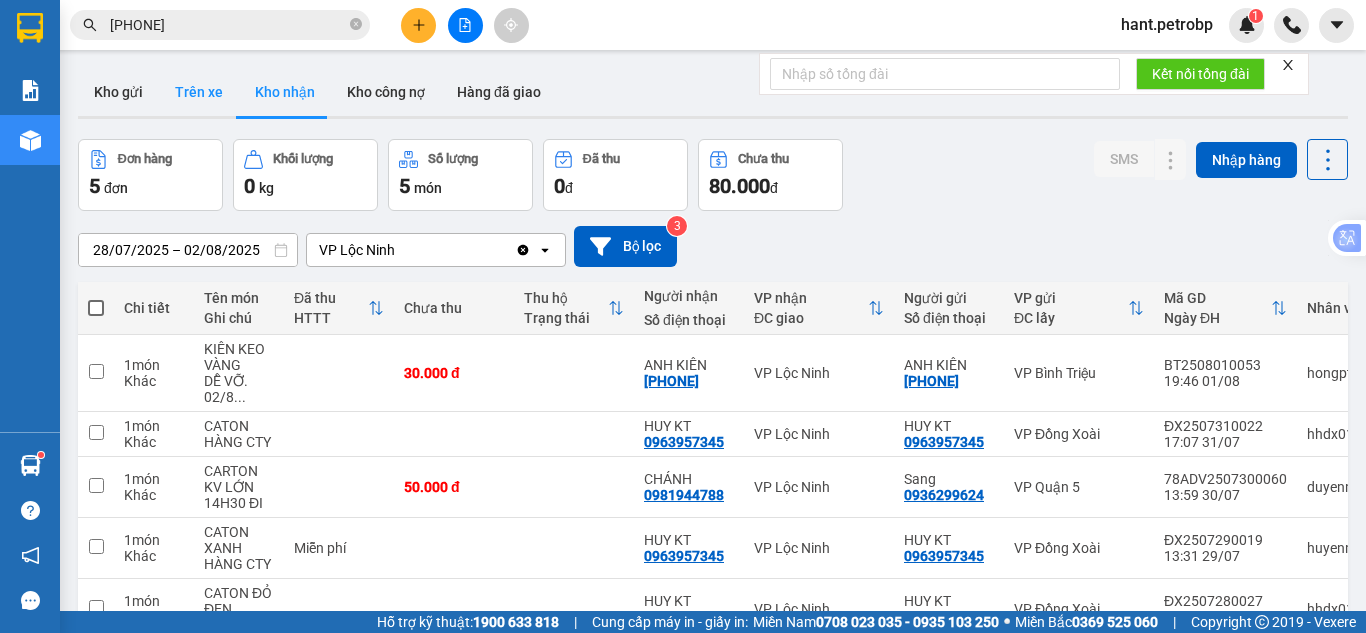 click on "Trên xe" at bounding box center [199, 92] 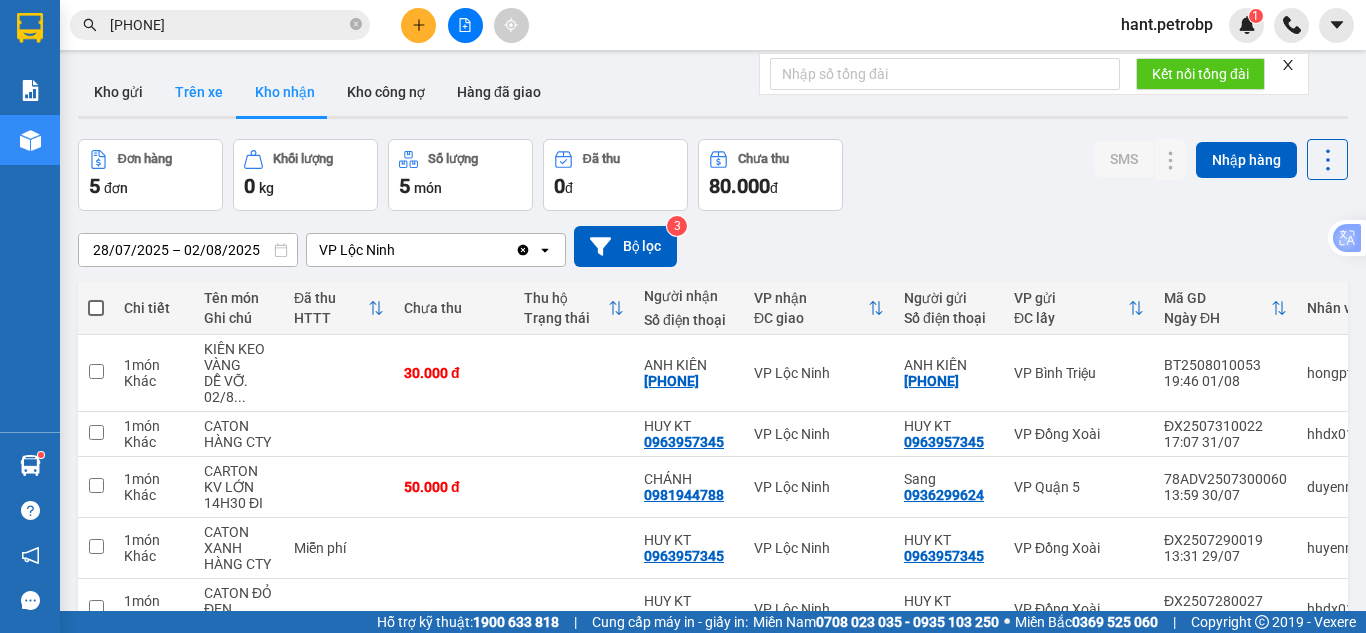 type on "01/08/2025 – 02/08/2025" 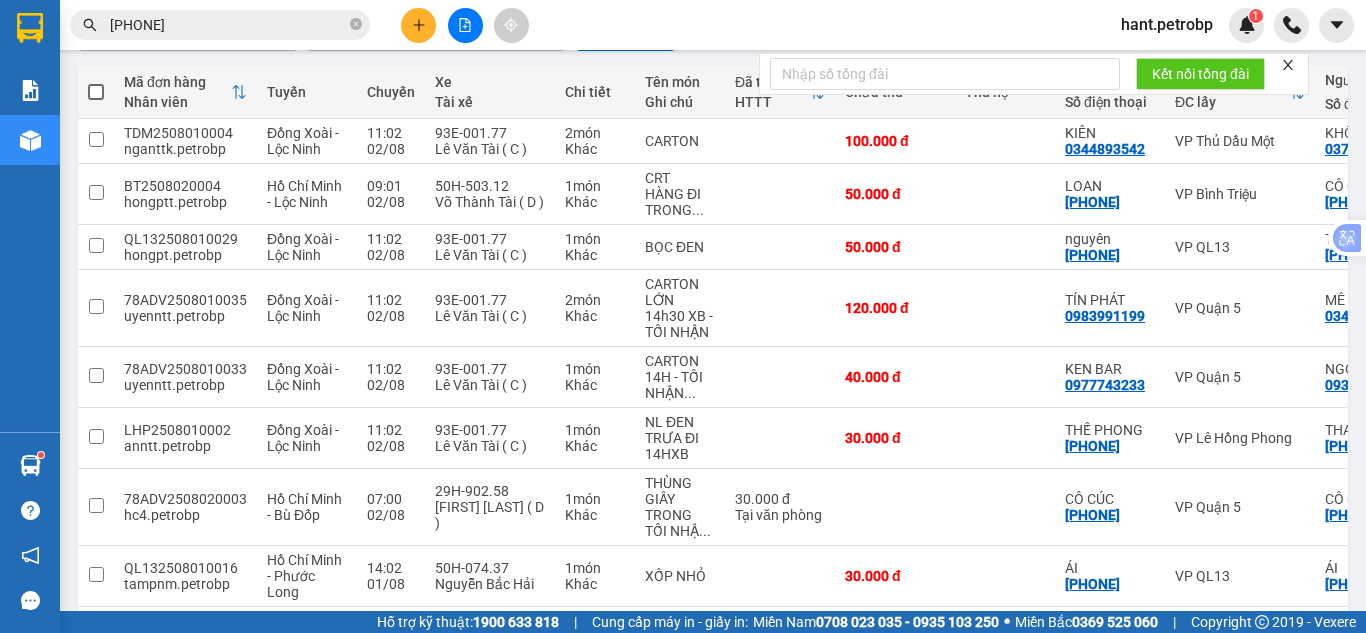 scroll, scrollTop: 302, scrollLeft: 0, axis: vertical 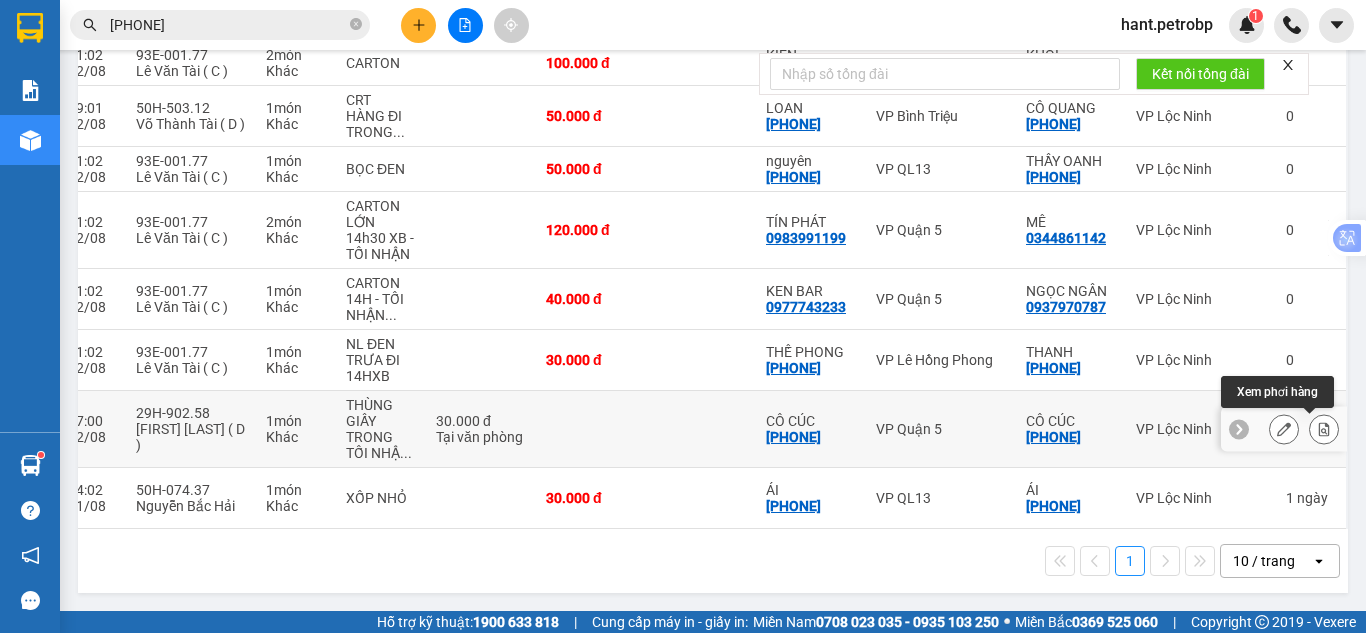 click 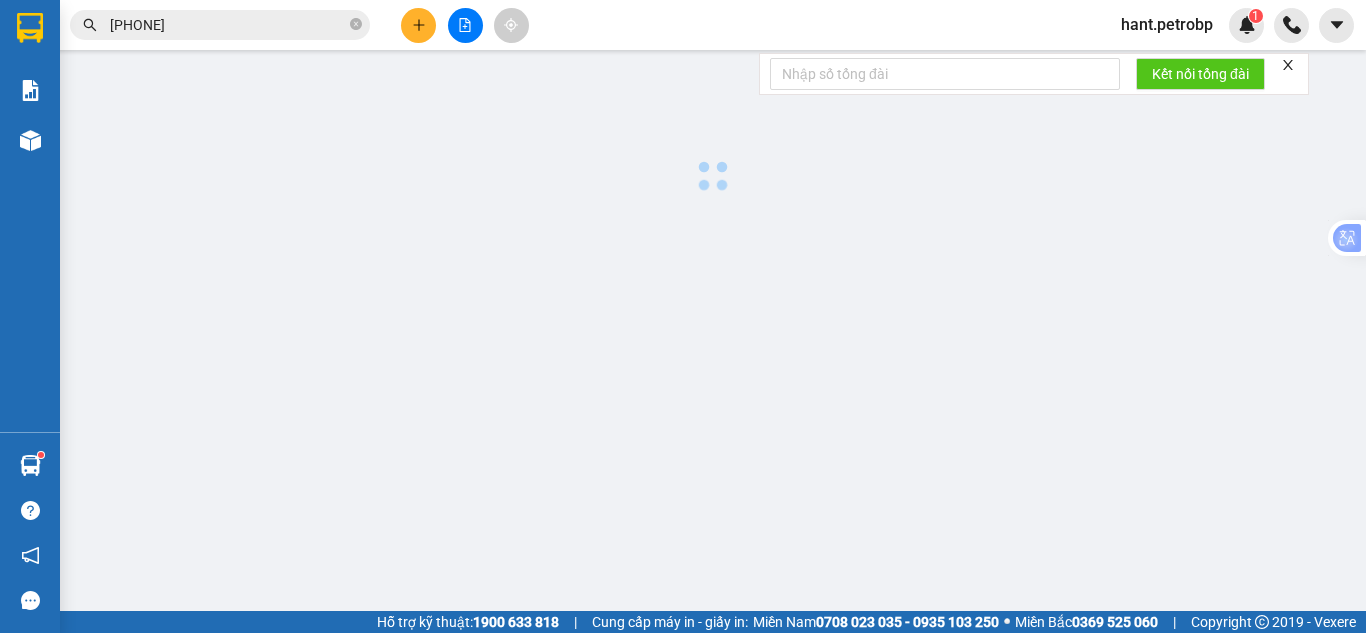 scroll, scrollTop: 0, scrollLeft: 0, axis: both 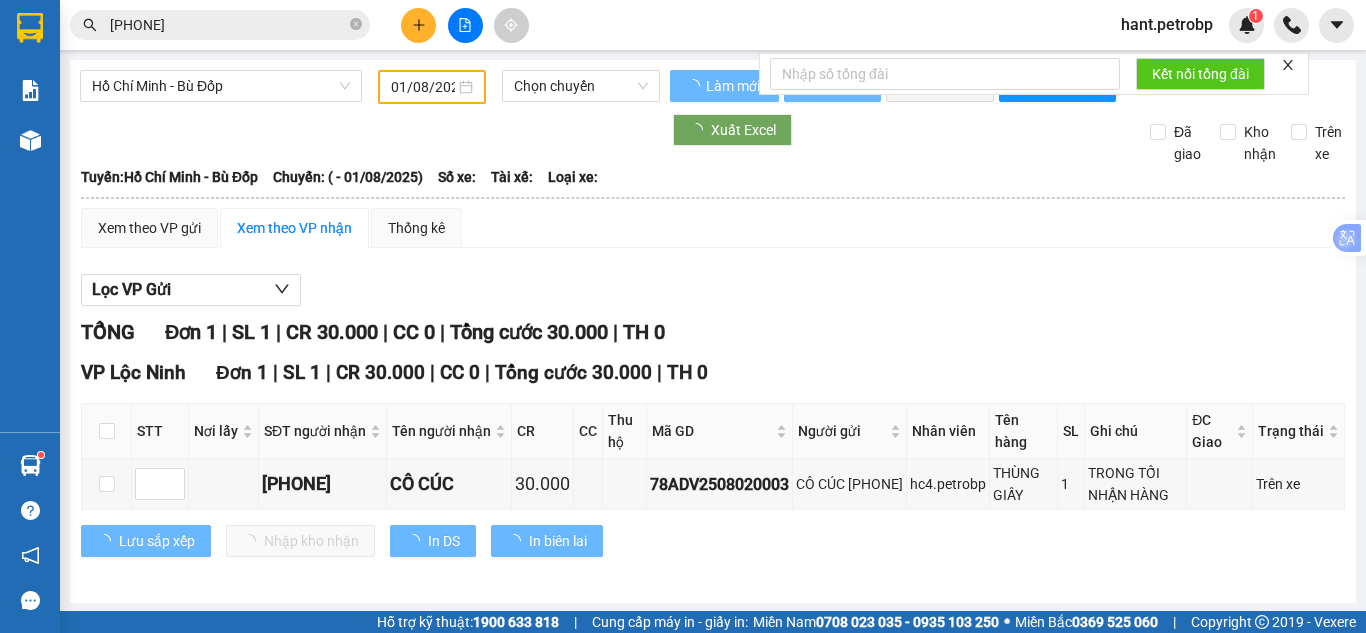 type on "02/08/2025" 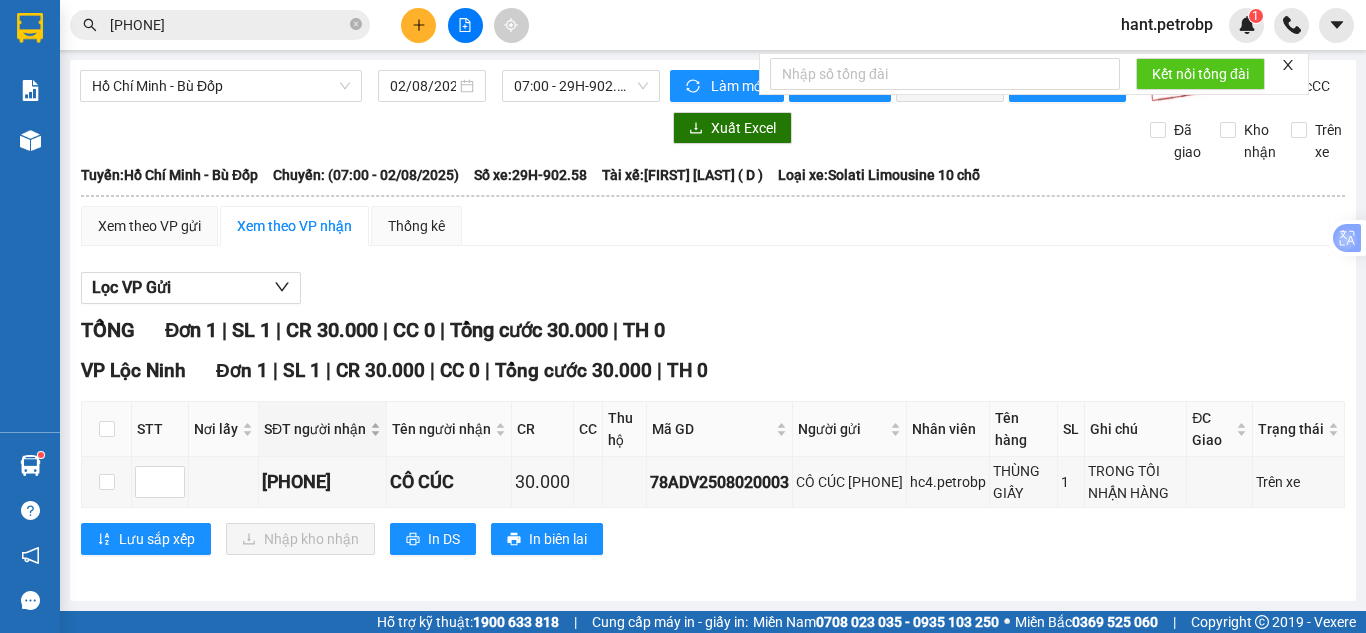 scroll, scrollTop: 39, scrollLeft: 0, axis: vertical 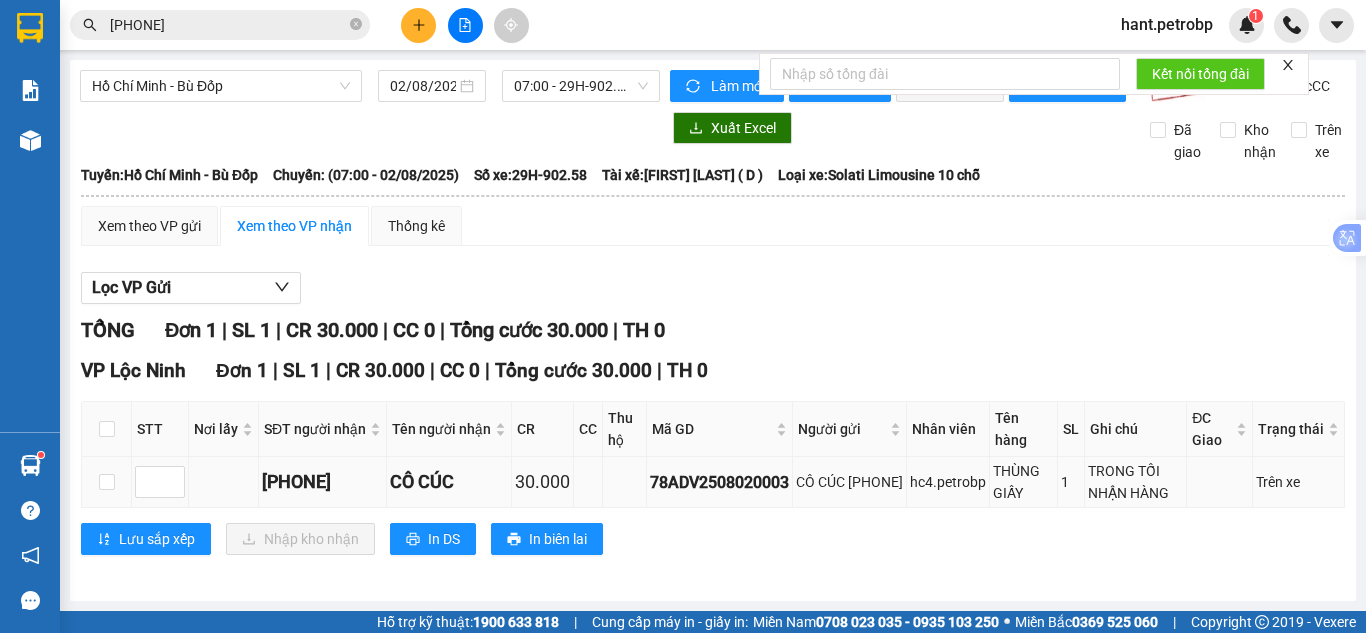 click at bounding box center [107, 482] 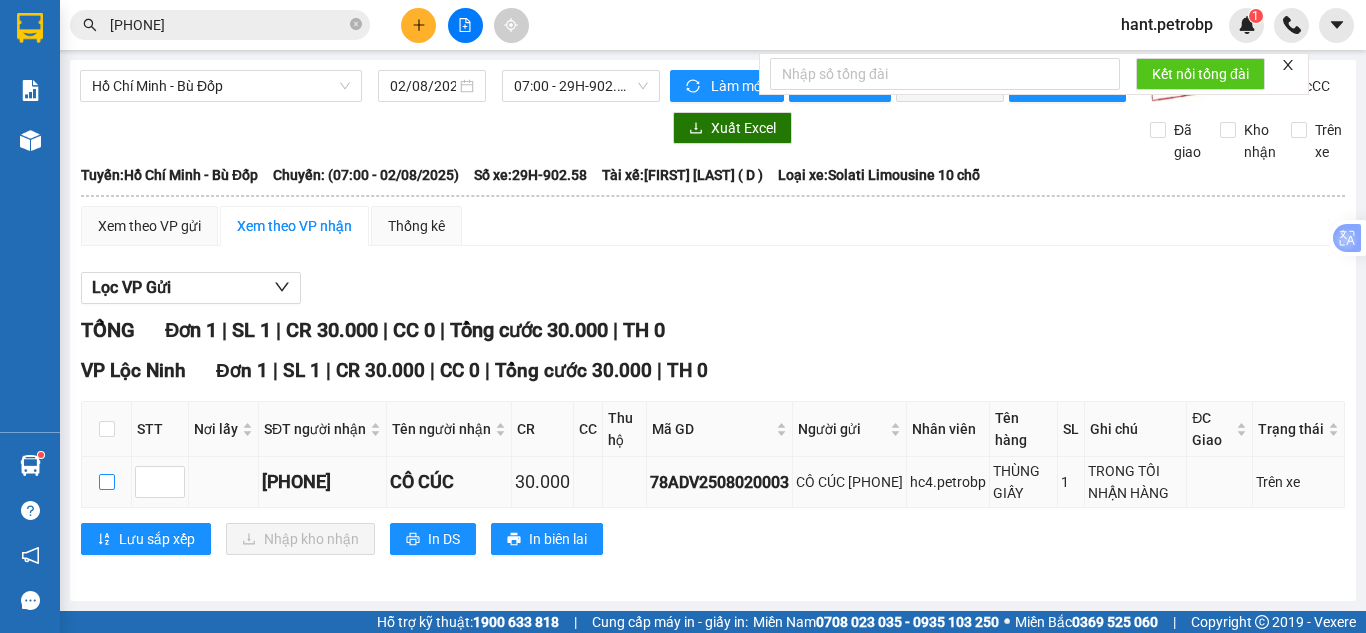 click at bounding box center (107, 482) 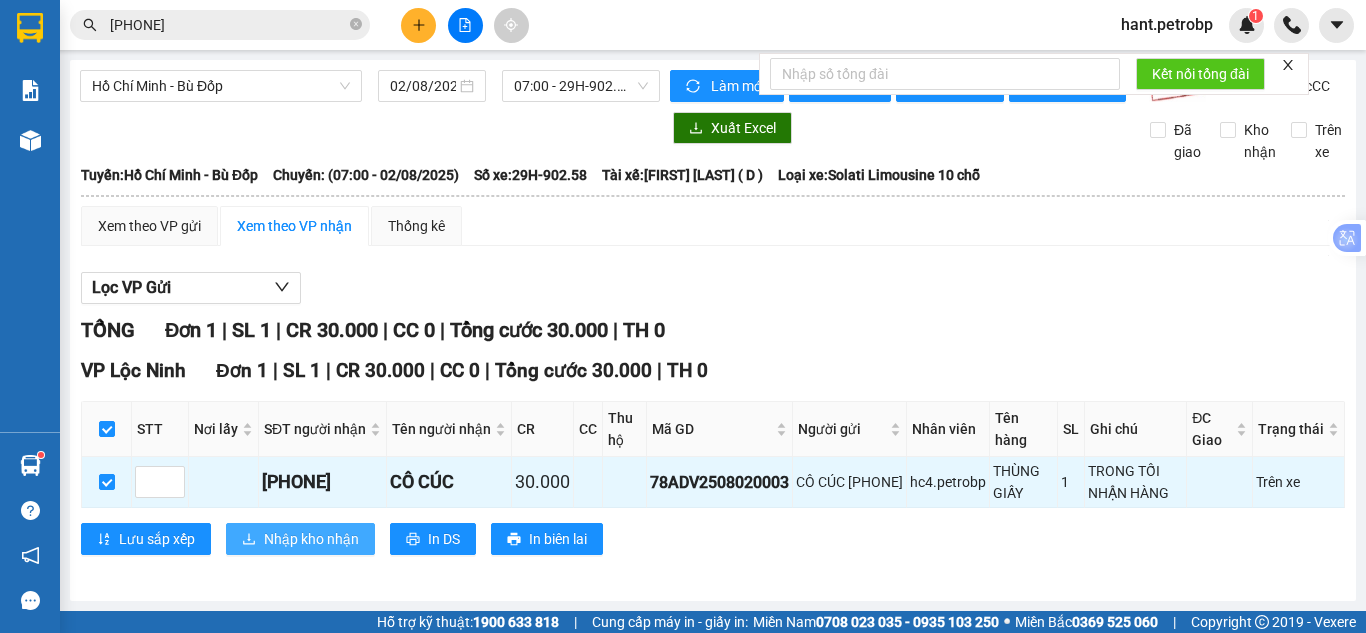 click on "Nhập kho nhận" at bounding box center [311, 539] 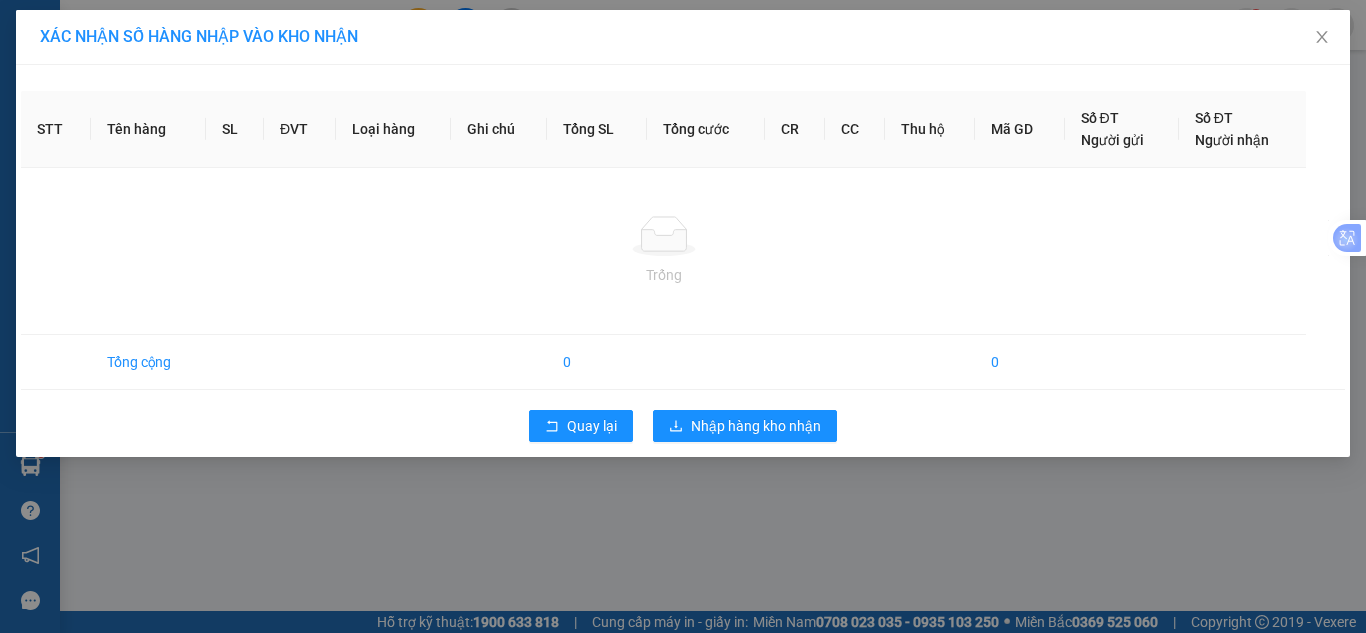 scroll, scrollTop: 0, scrollLeft: 0, axis: both 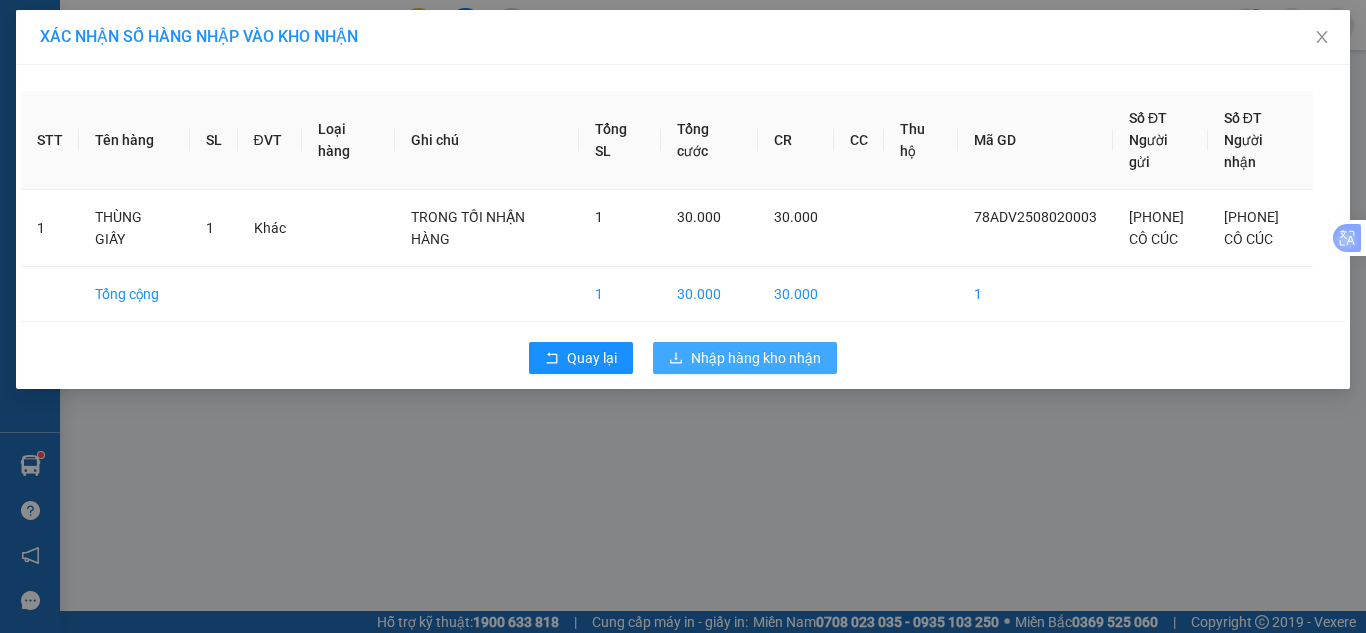 click on "Nhập hàng kho nhận" at bounding box center [745, 358] 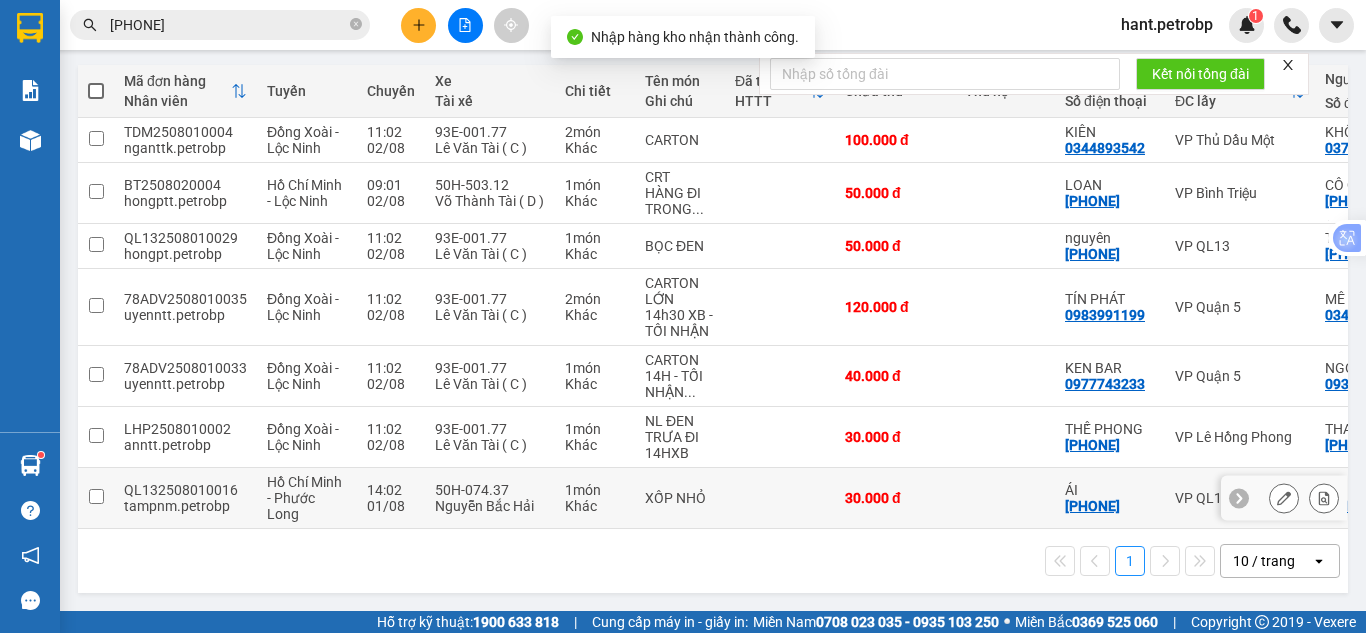 scroll, scrollTop: 225, scrollLeft: 0, axis: vertical 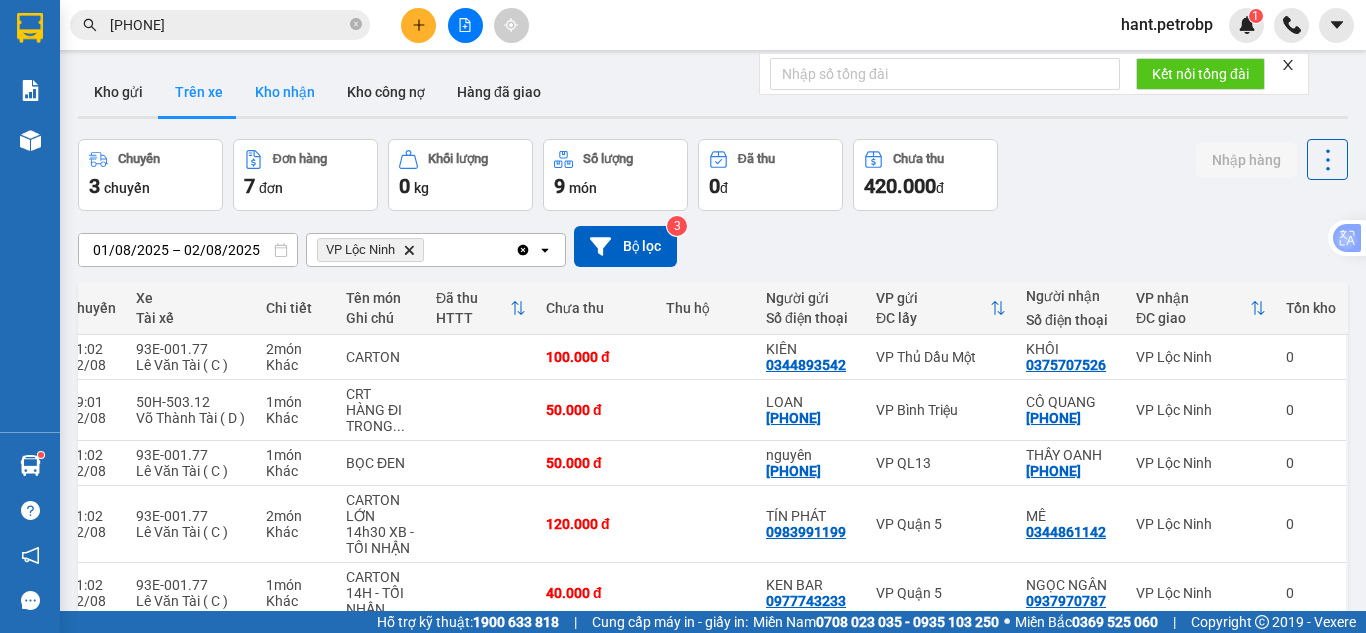 click on "Kho nhận" at bounding box center (285, 92) 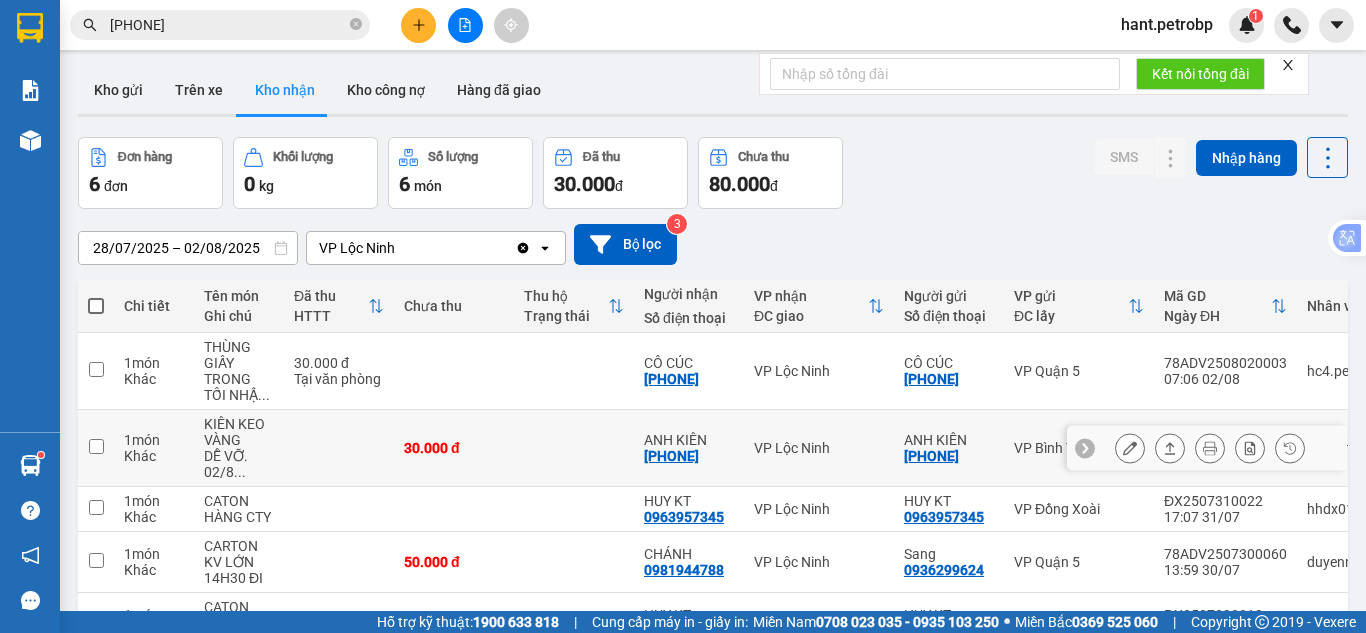 scroll, scrollTop: 0, scrollLeft: 0, axis: both 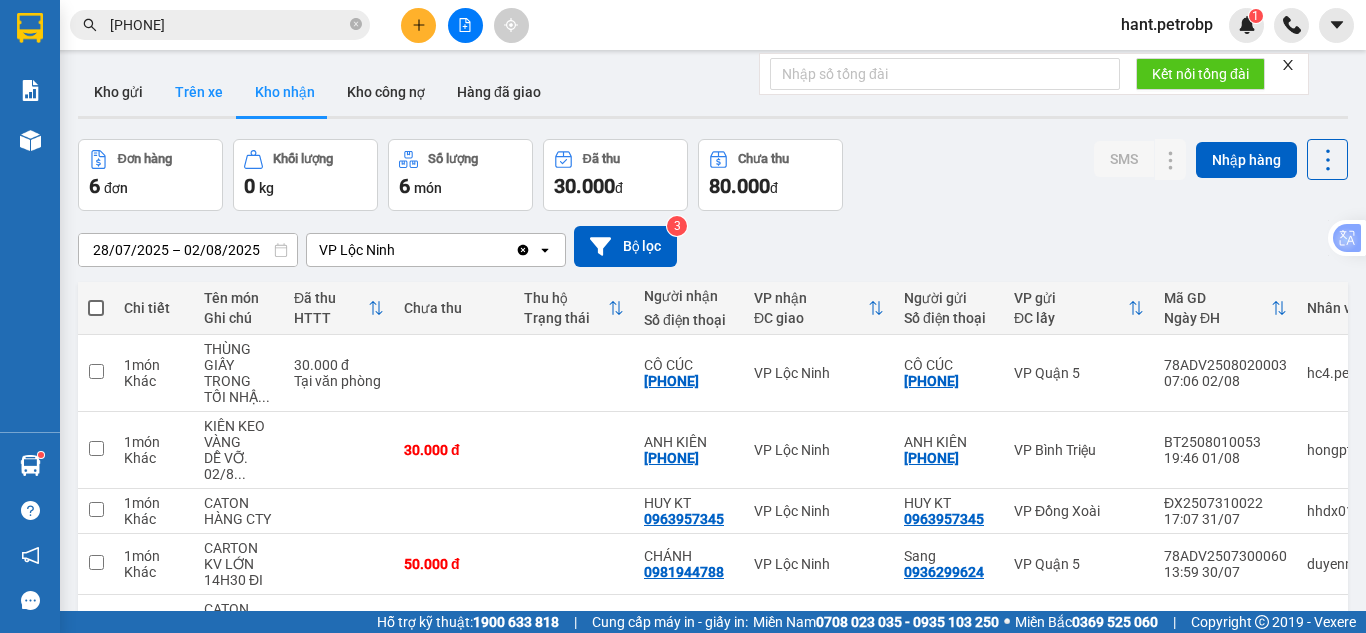 click on "Trên xe" at bounding box center (199, 92) 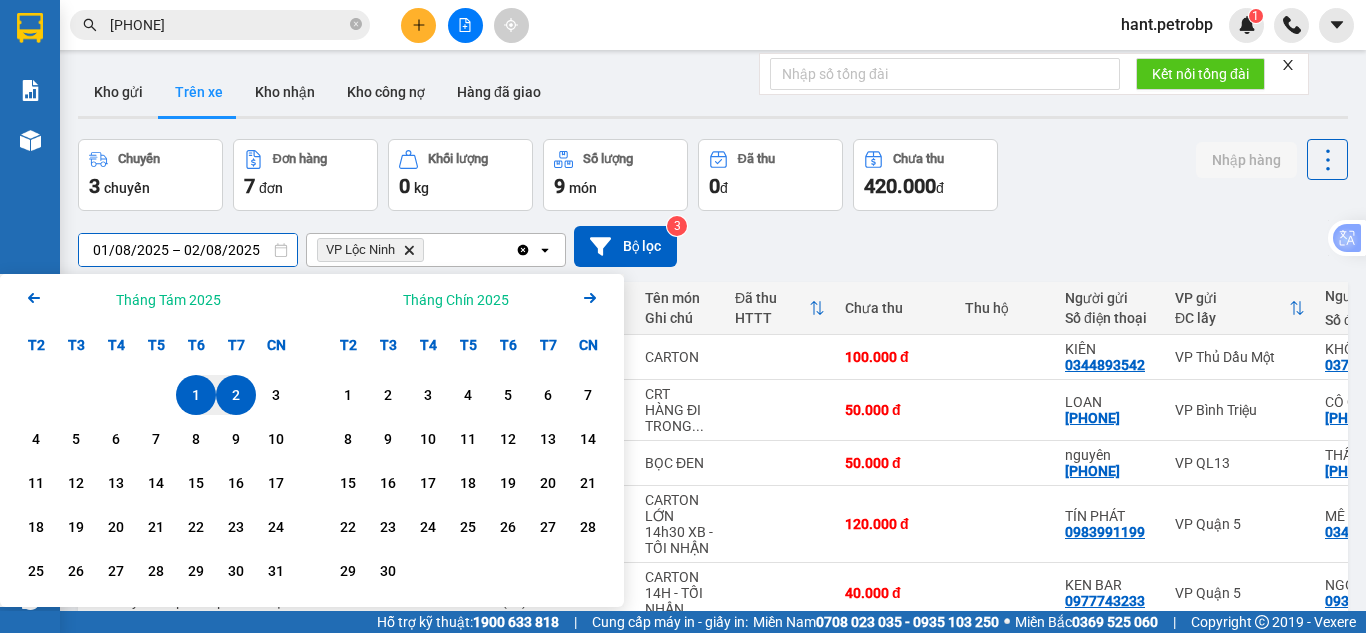 click on "01/08/2025 – 02/08/2025" at bounding box center [188, 250] 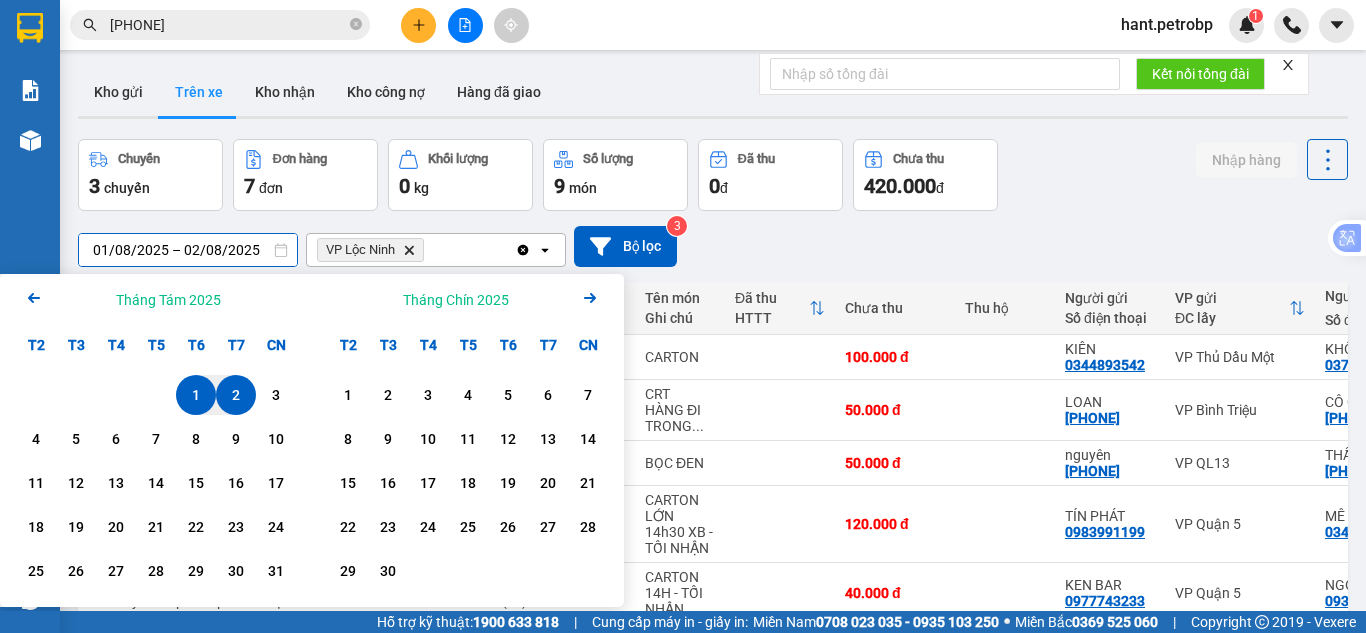click on "Arrow Left" 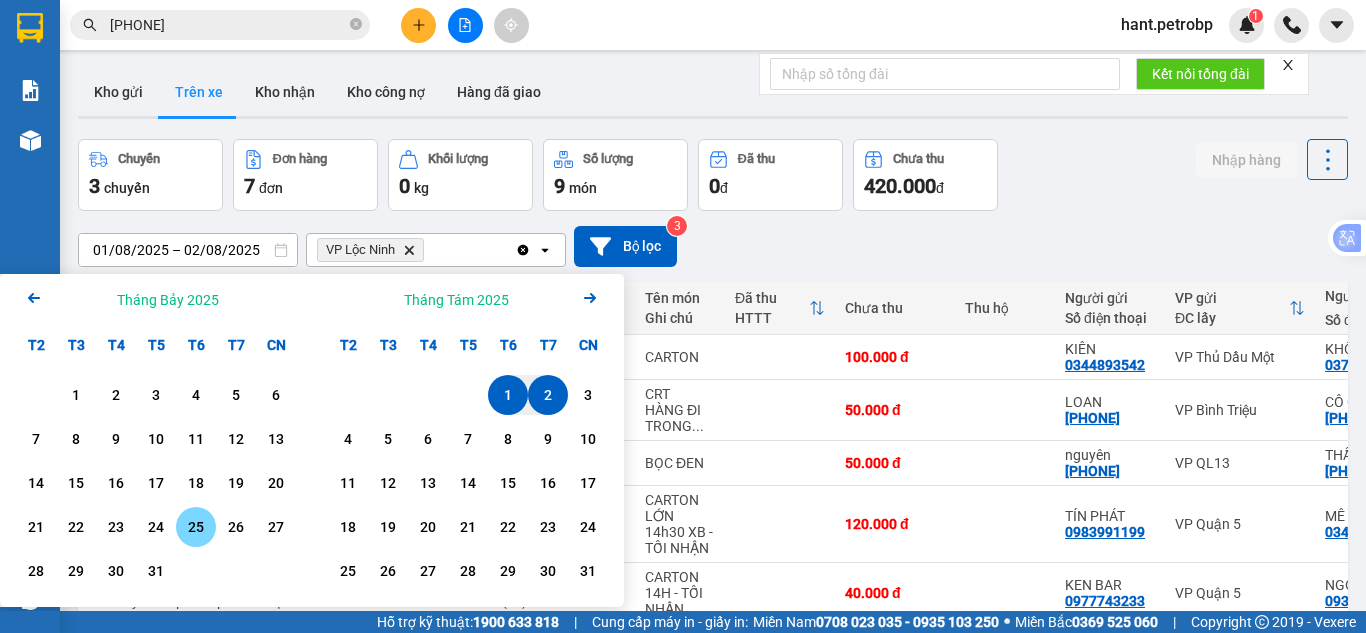 click on "25" at bounding box center [196, 527] 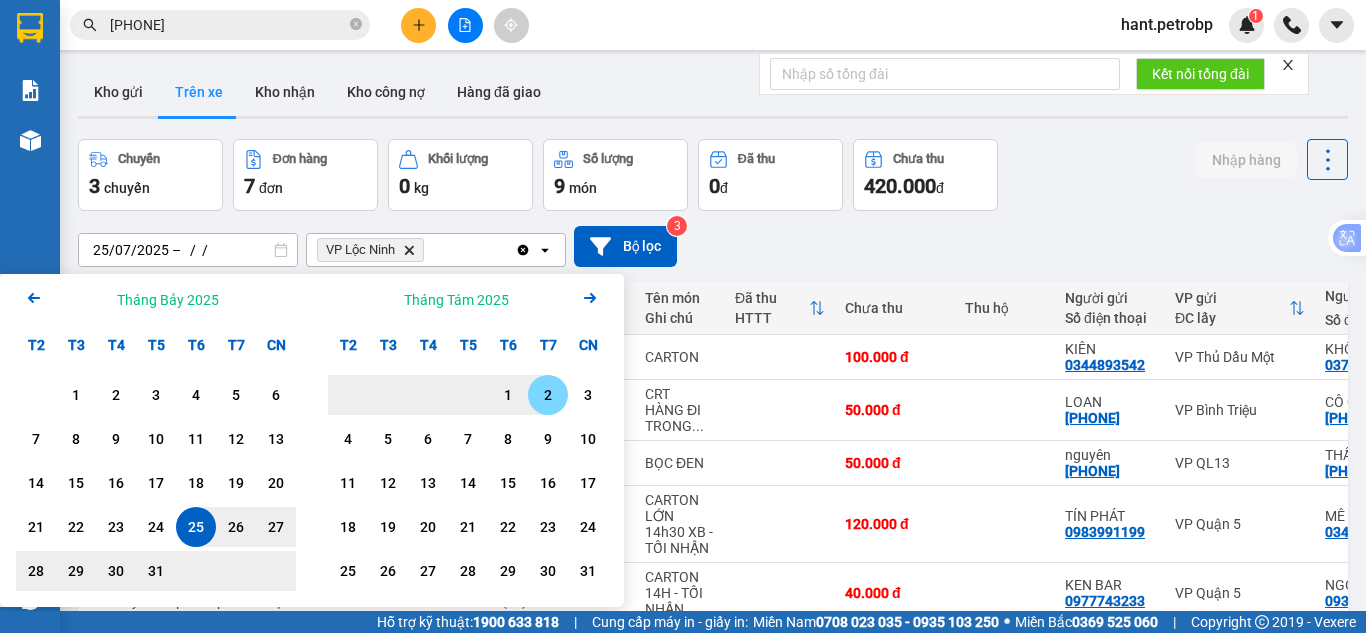 click on "2" at bounding box center [548, 395] 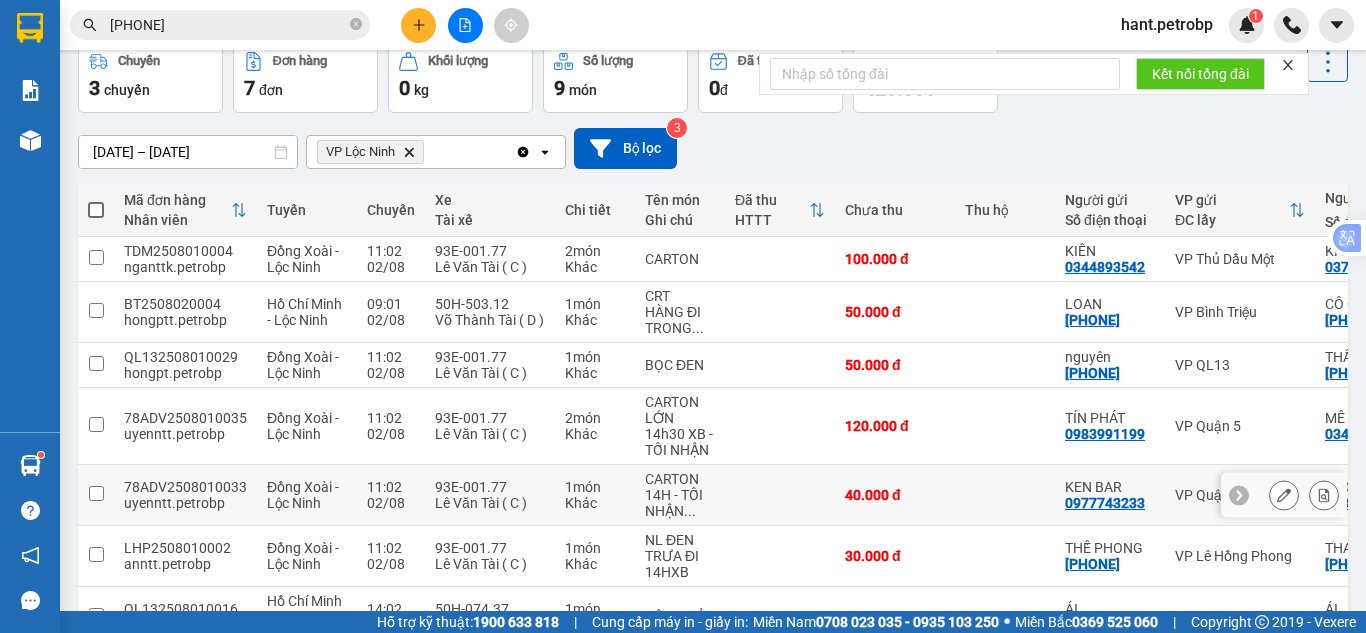 scroll, scrollTop: 0, scrollLeft: 0, axis: both 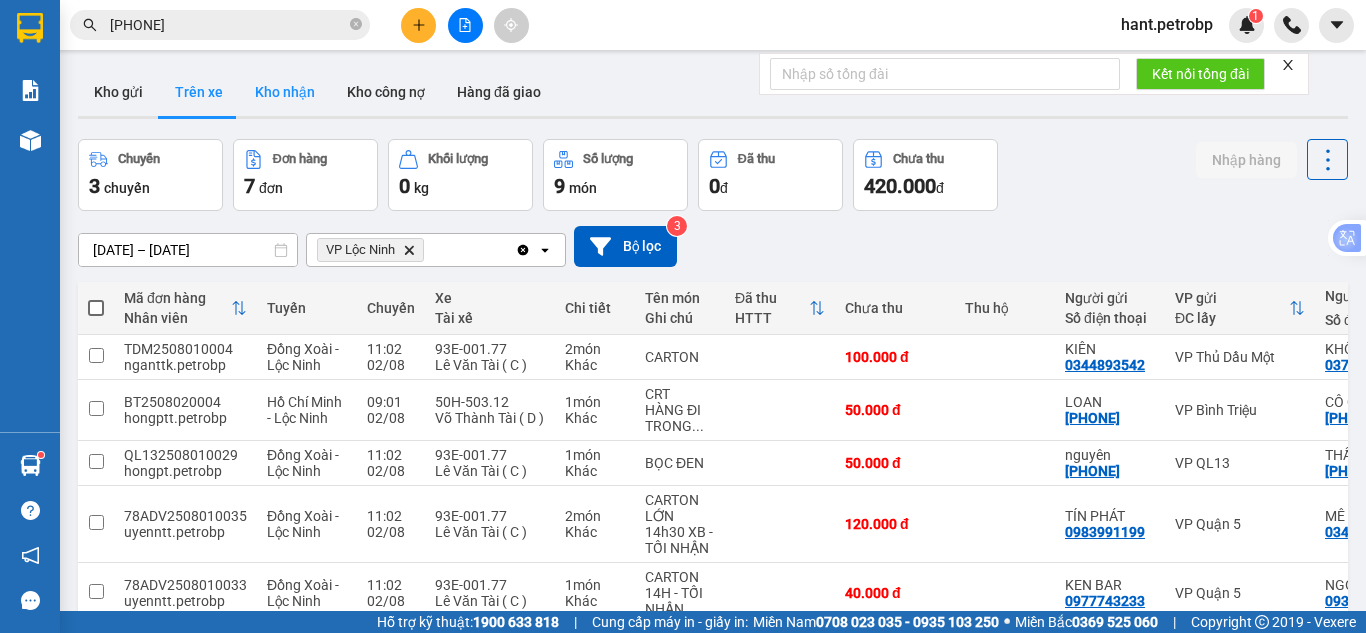 click on "Kho nhận" at bounding box center [285, 92] 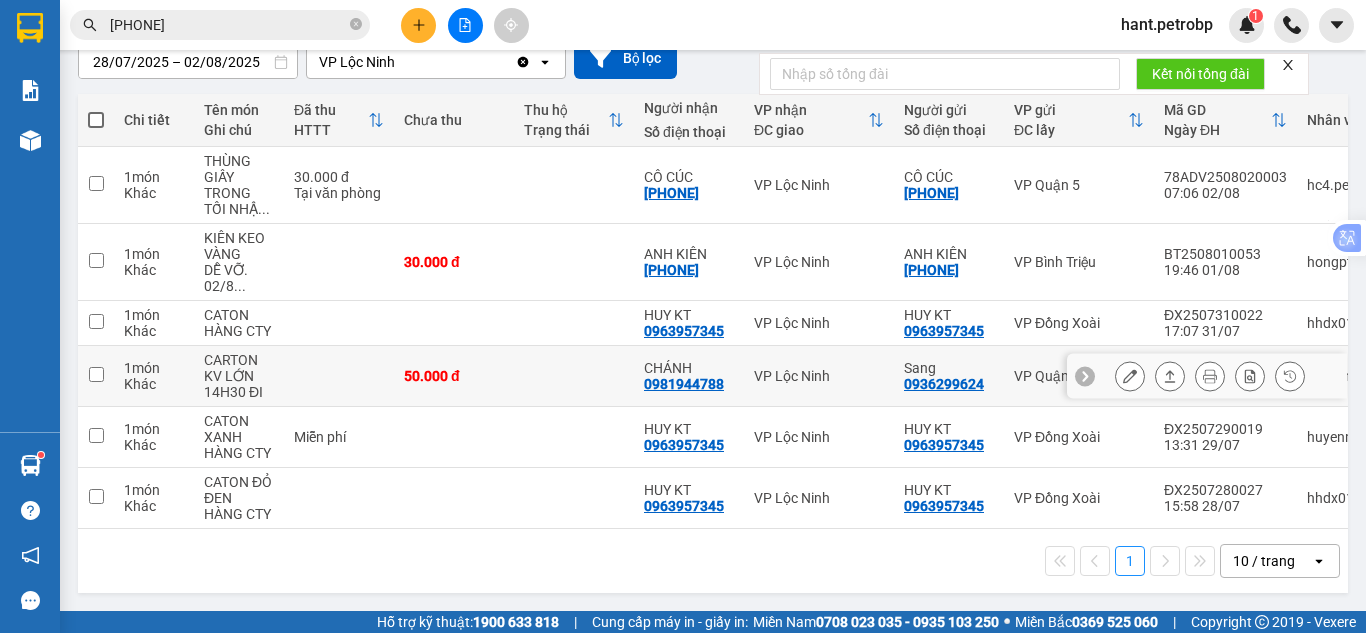 scroll, scrollTop: 0, scrollLeft: 0, axis: both 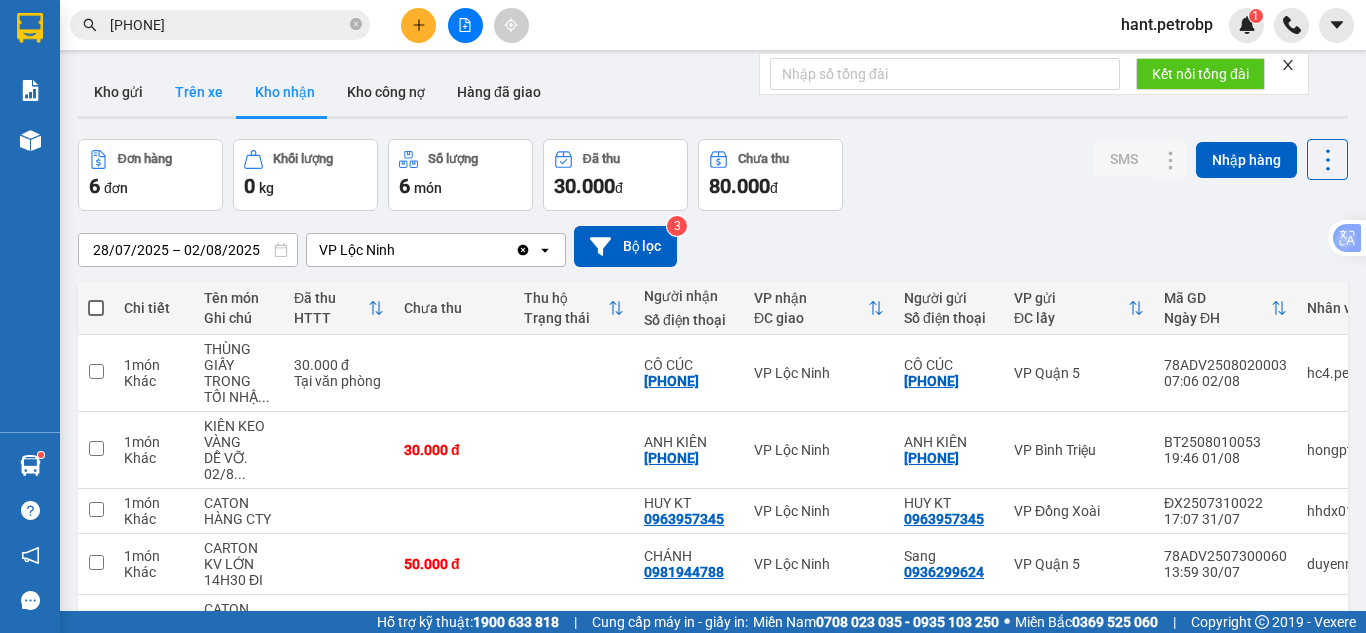 click on "Trên xe" at bounding box center (199, 92) 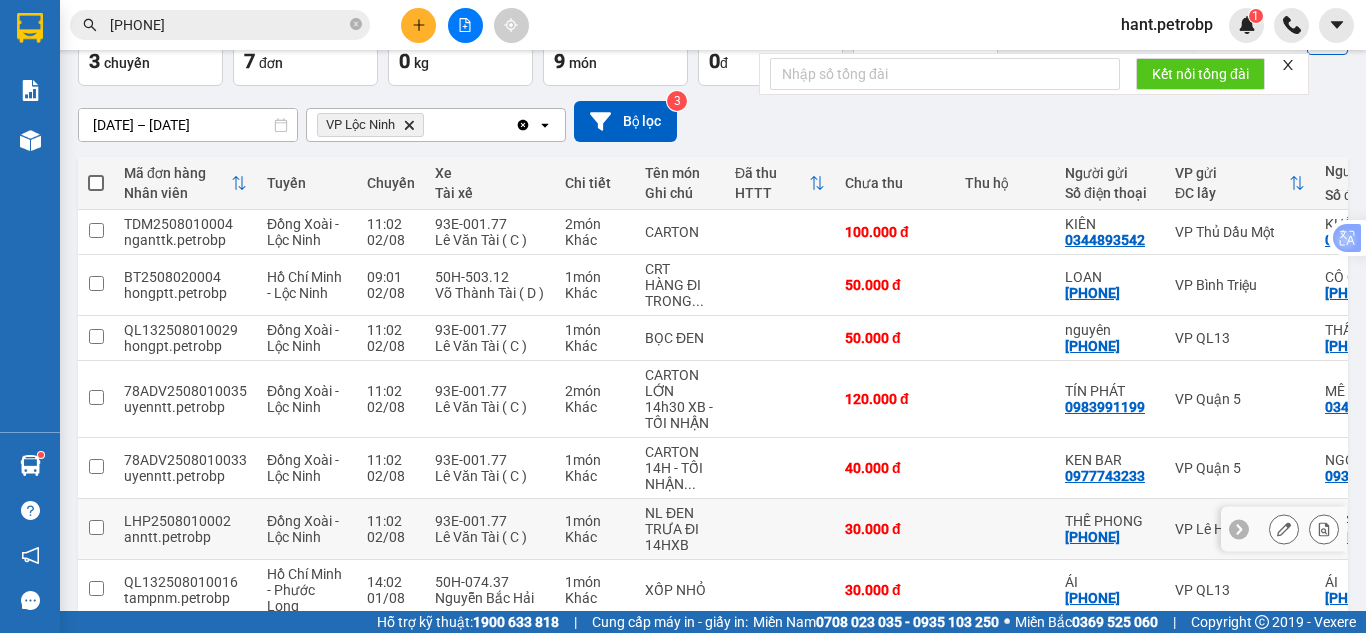 scroll, scrollTop: 225, scrollLeft: 0, axis: vertical 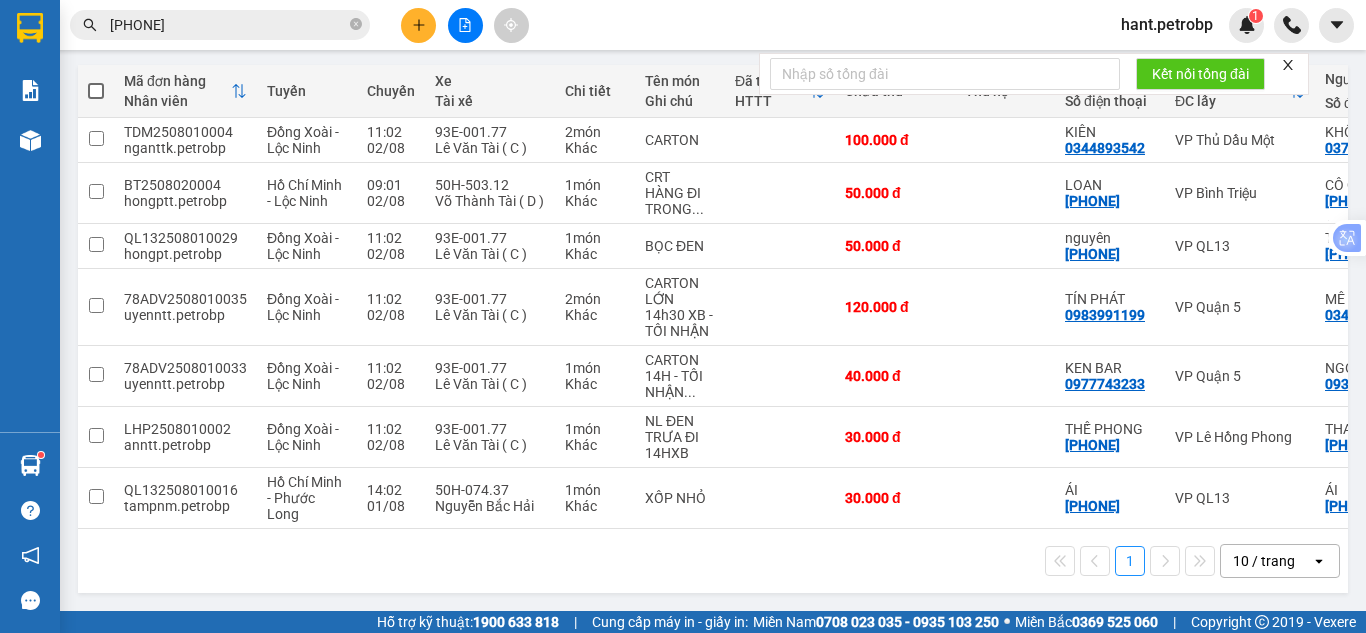 drag, startPoint x: 591, startPoint y: 530, endPoint x: 673, endPoint y: 530, distance: 82 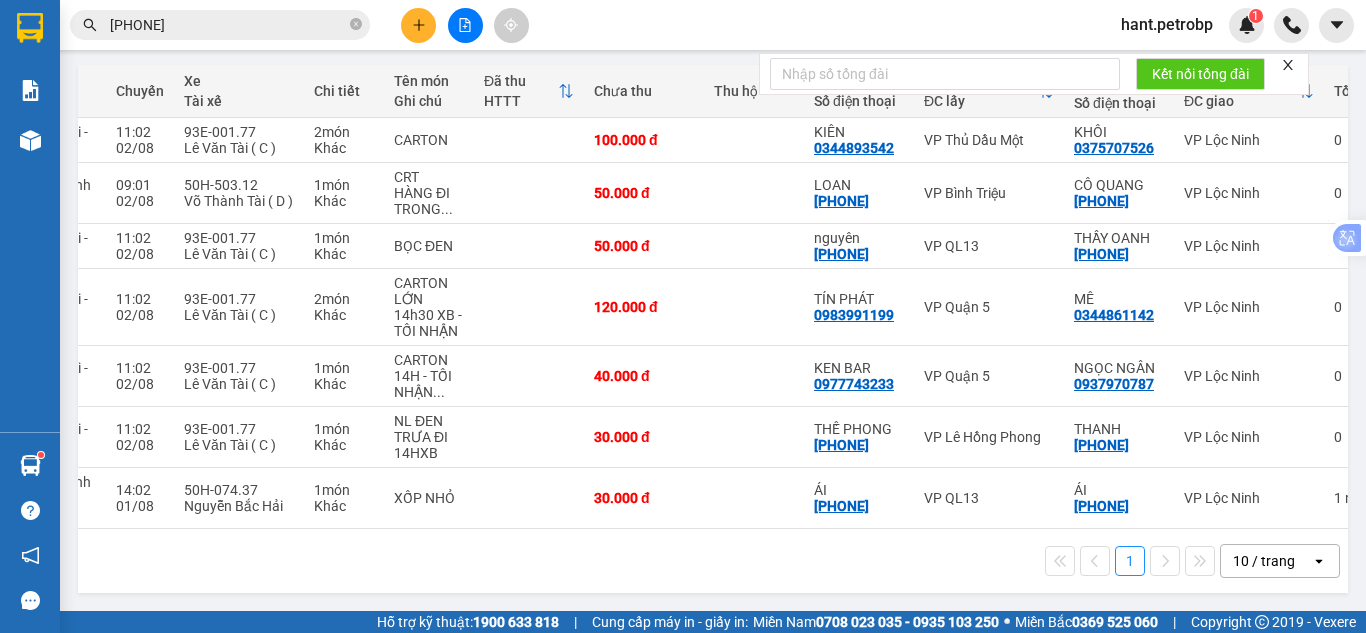 scroll, scrollTop: 0, scrollLeft: 310, axis: horizontal 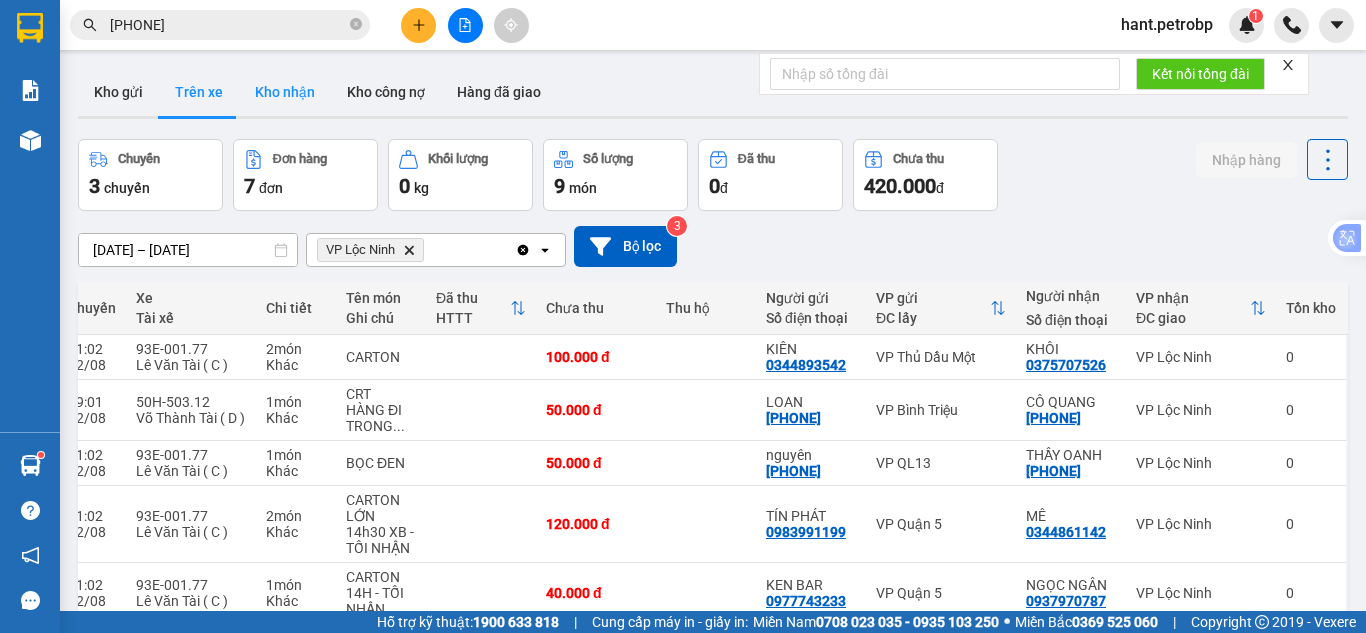 click on "Kho nhận" at bounding box center (285, 92) 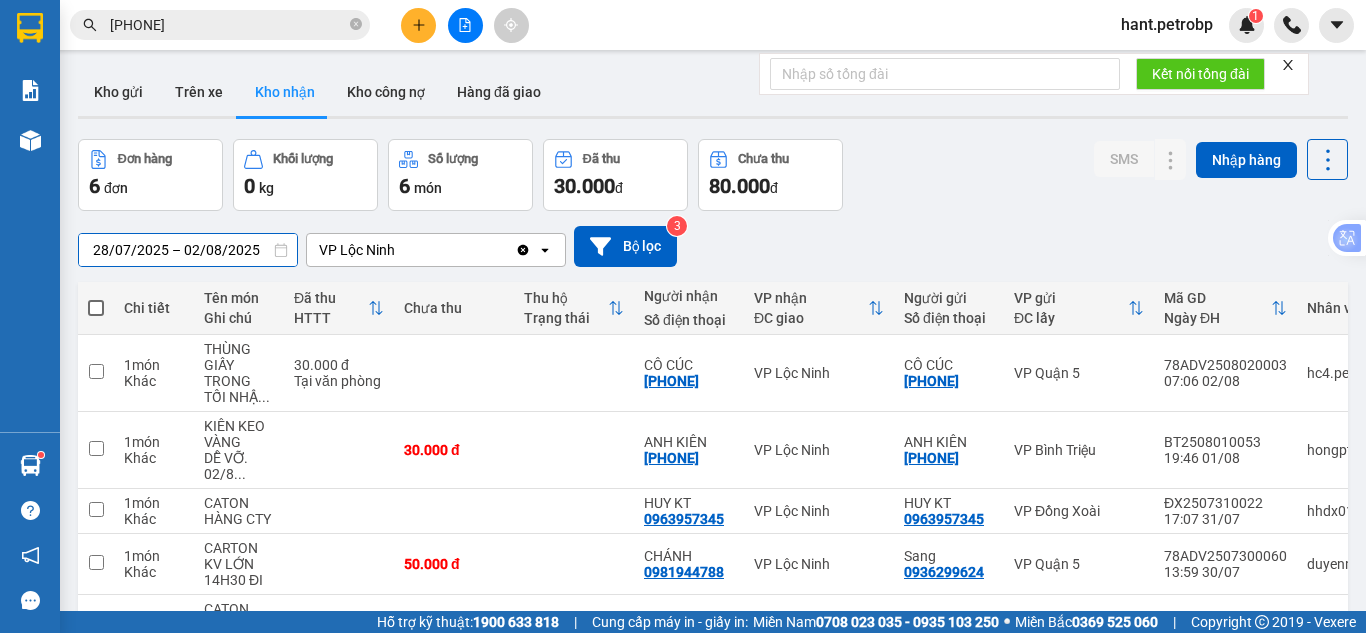 click on "28/07/2025 – 02/08/2025" at bounding box center (188, 250) 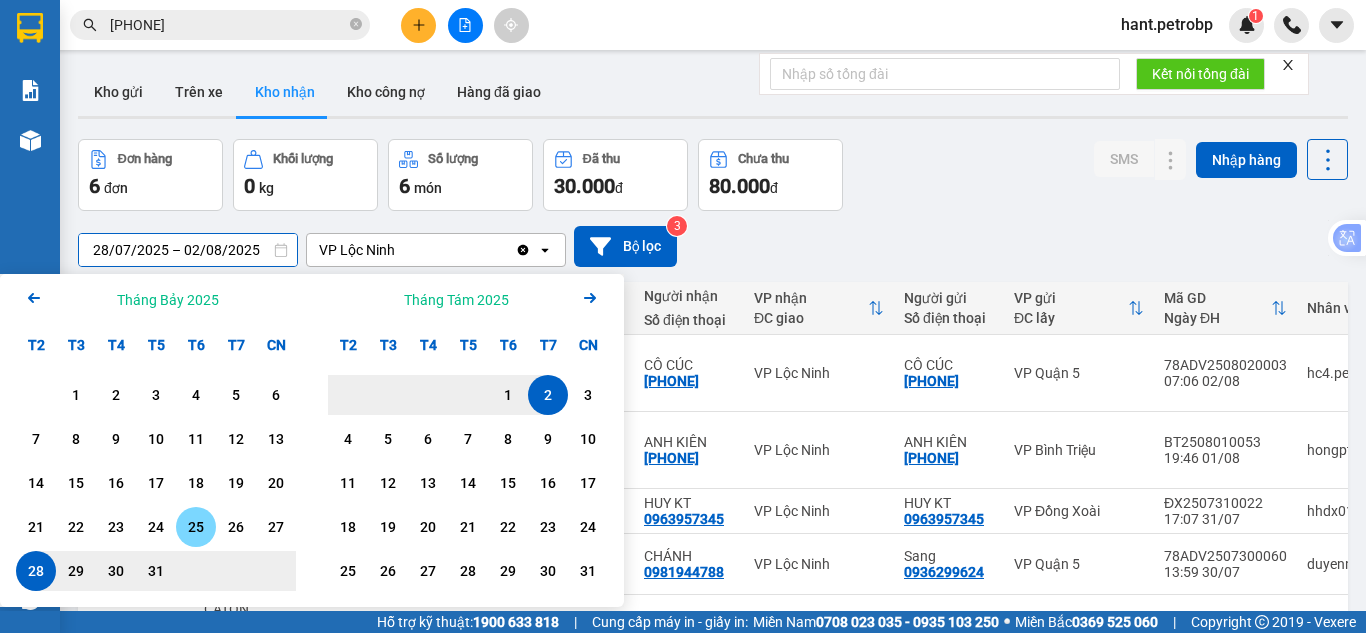 click on "25" at bounding box center (196, 527) 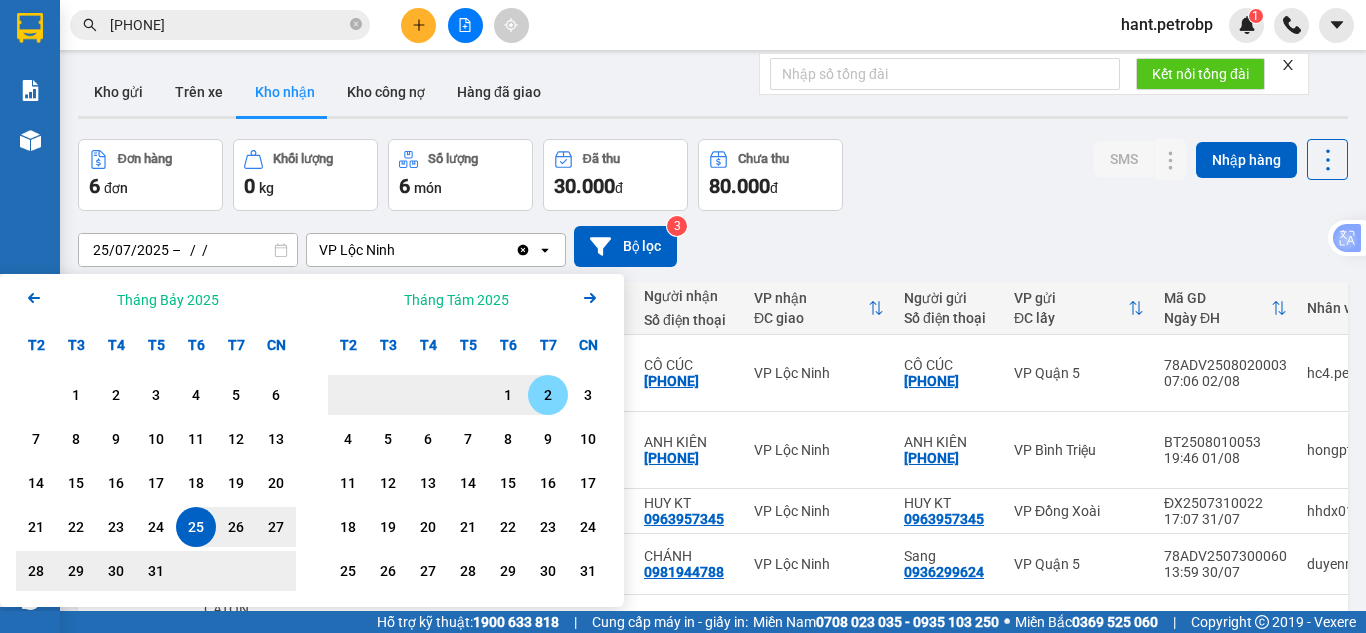click on "2" at bounding box center (548, 395) 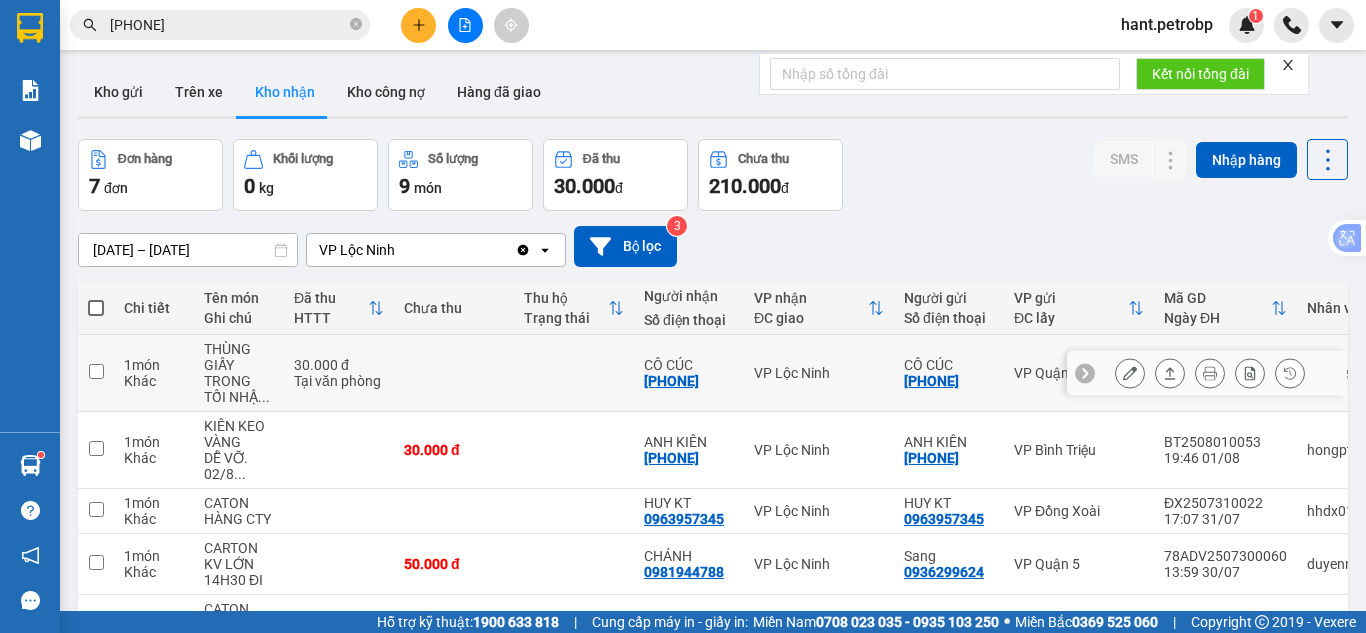 scroll, scrollTop: 241, scrollLeft: 0, axis: vertical 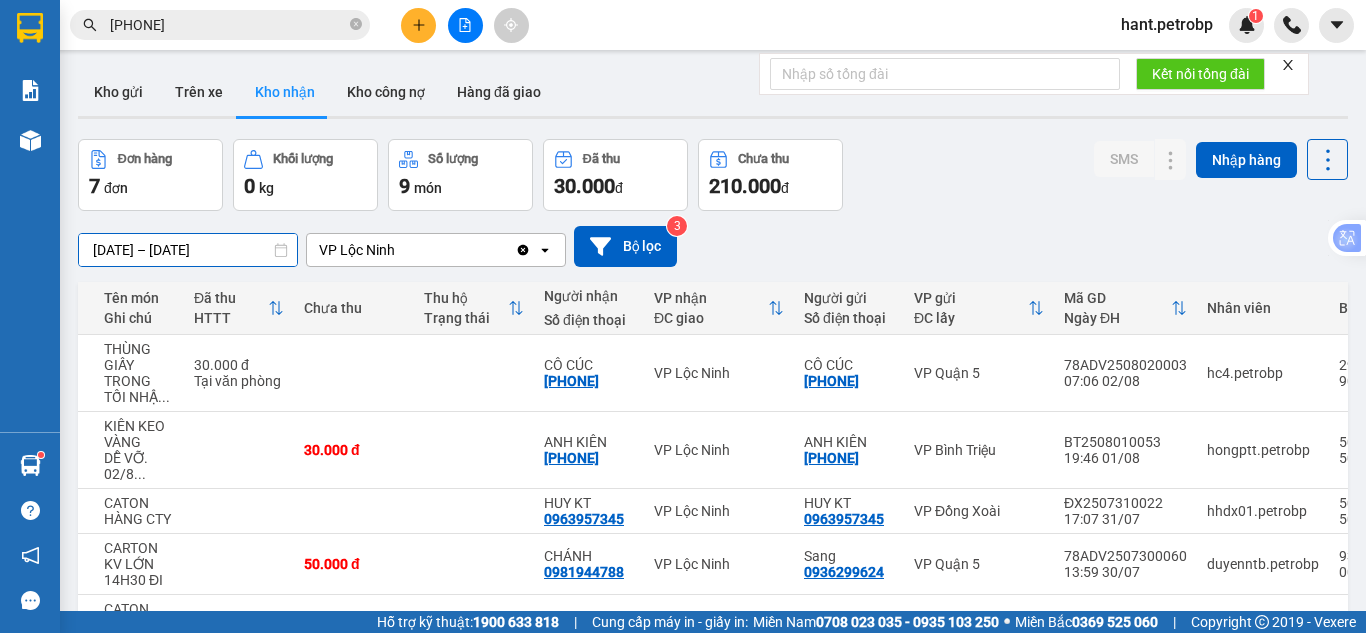 click on "[DATE] – [DATE]" at bounding box center [188, 250] 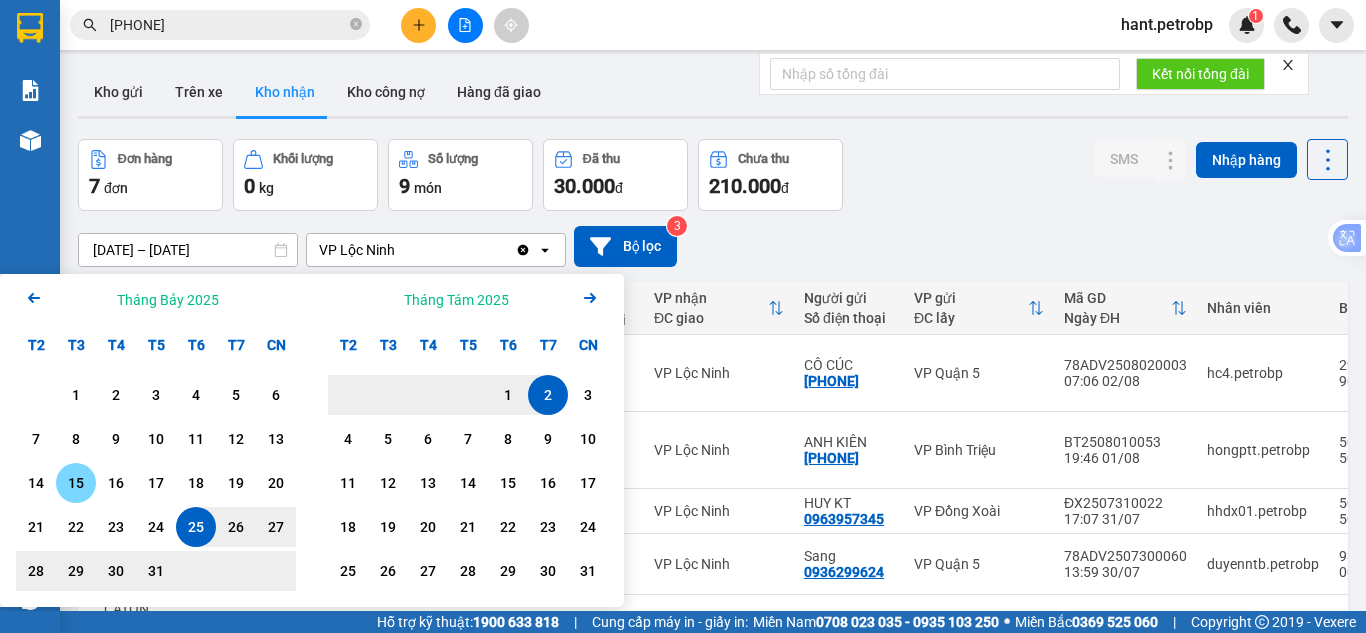 click on "15" at bounding box center (76, 483) 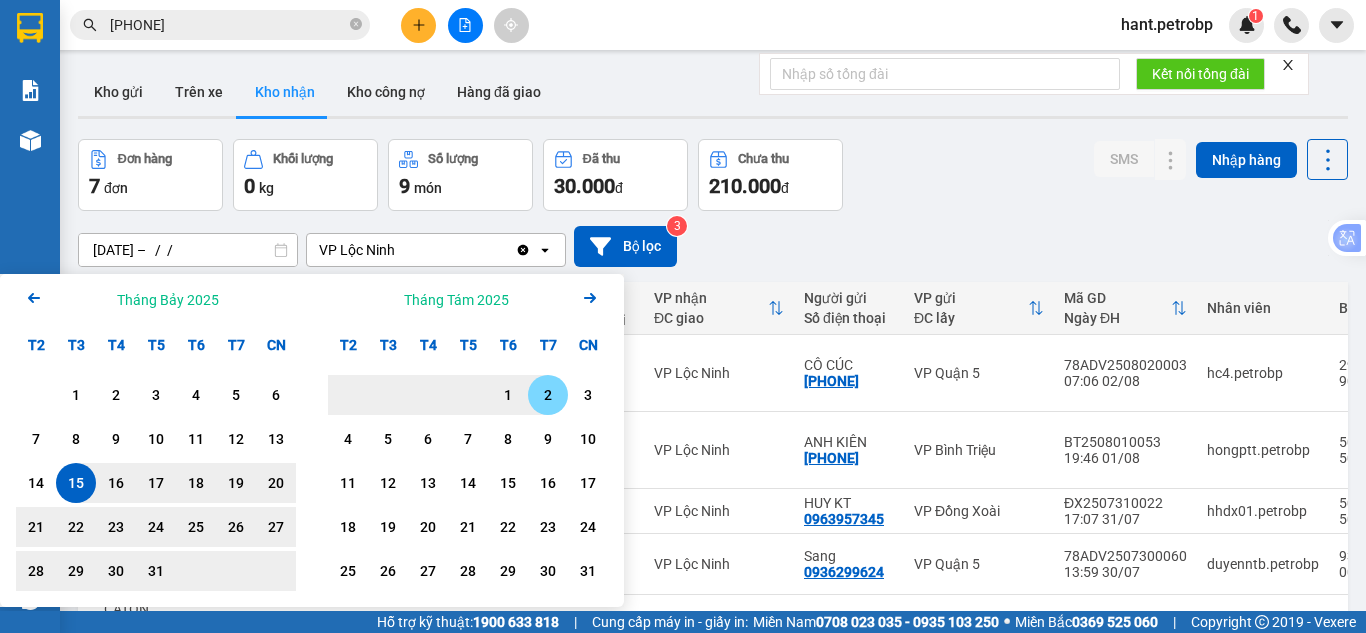 click on "2" at bounding box center (548, 395) 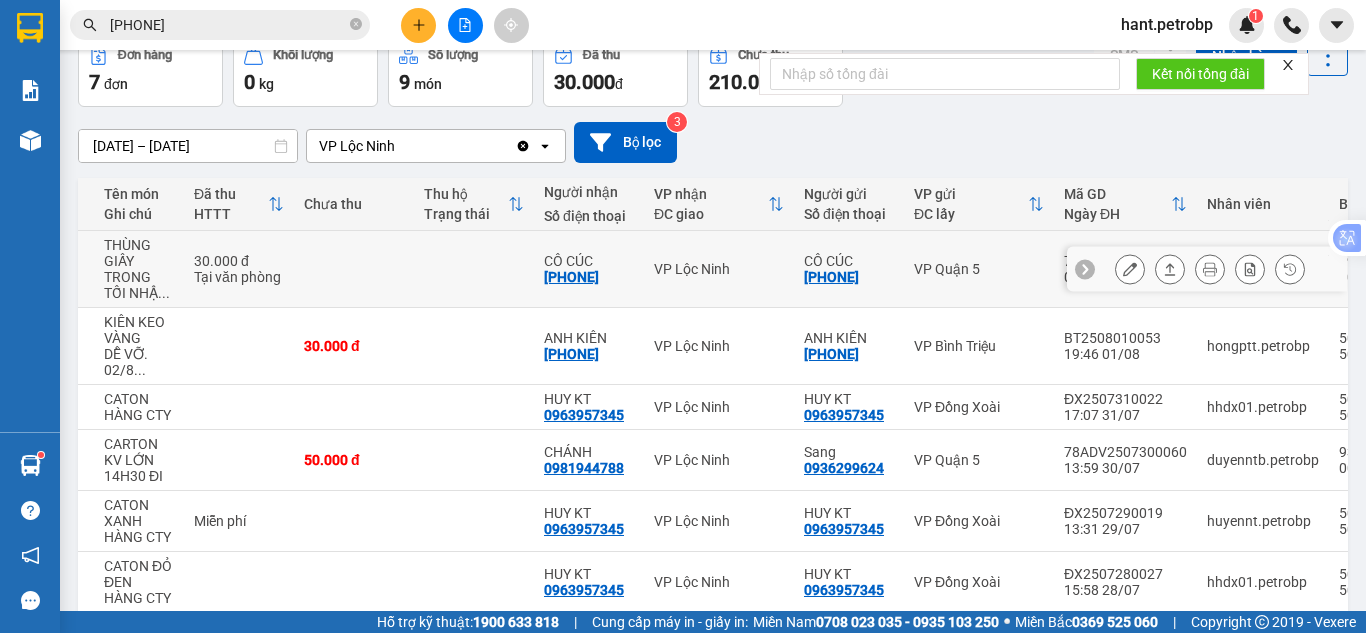 scroll, scrollTop: 0, scrollLeft: 0, axis: both 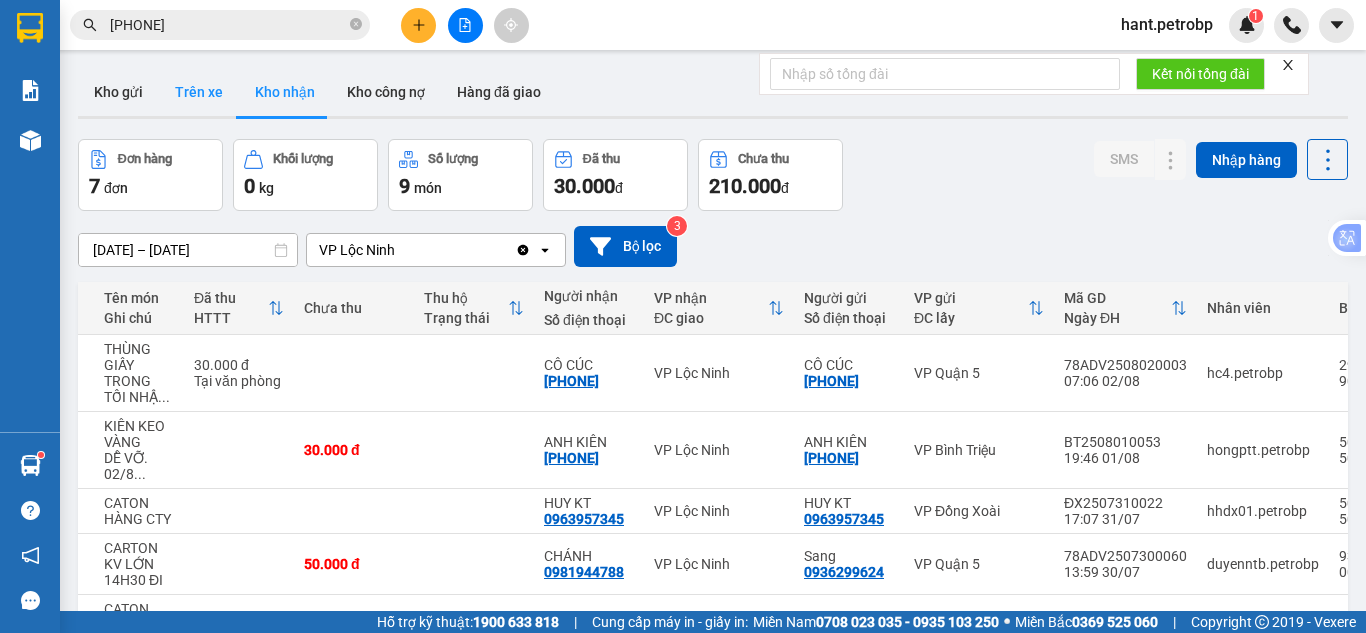 click on "Trên xe" at bounding box center [199, 92] 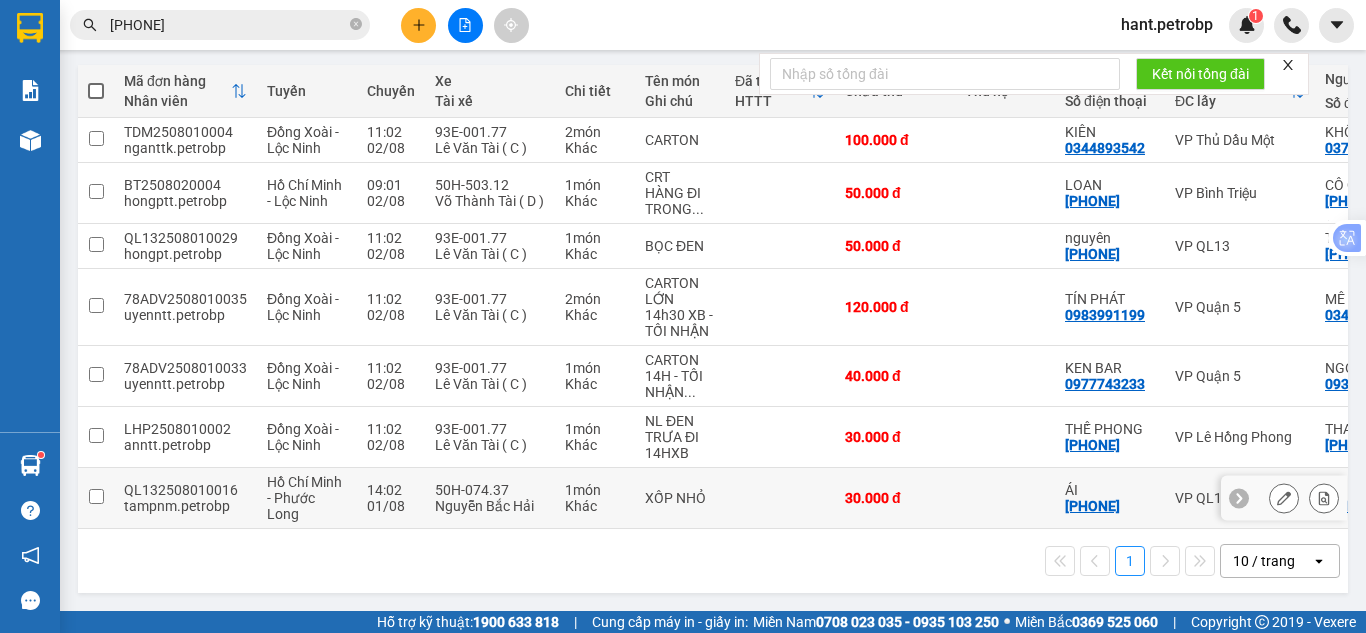scroll, scrollTop: 225, scrollLeft: 0, axis: vertical 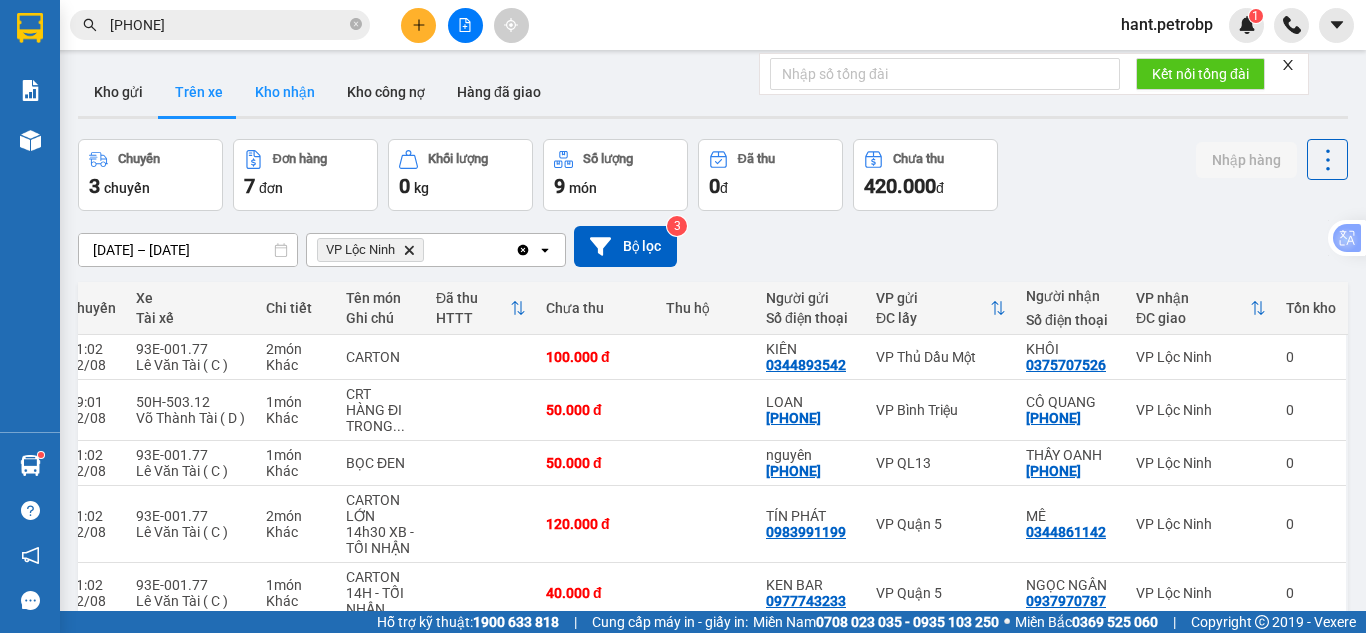 click on "Kho nhận" at bounding box center (285, 92) 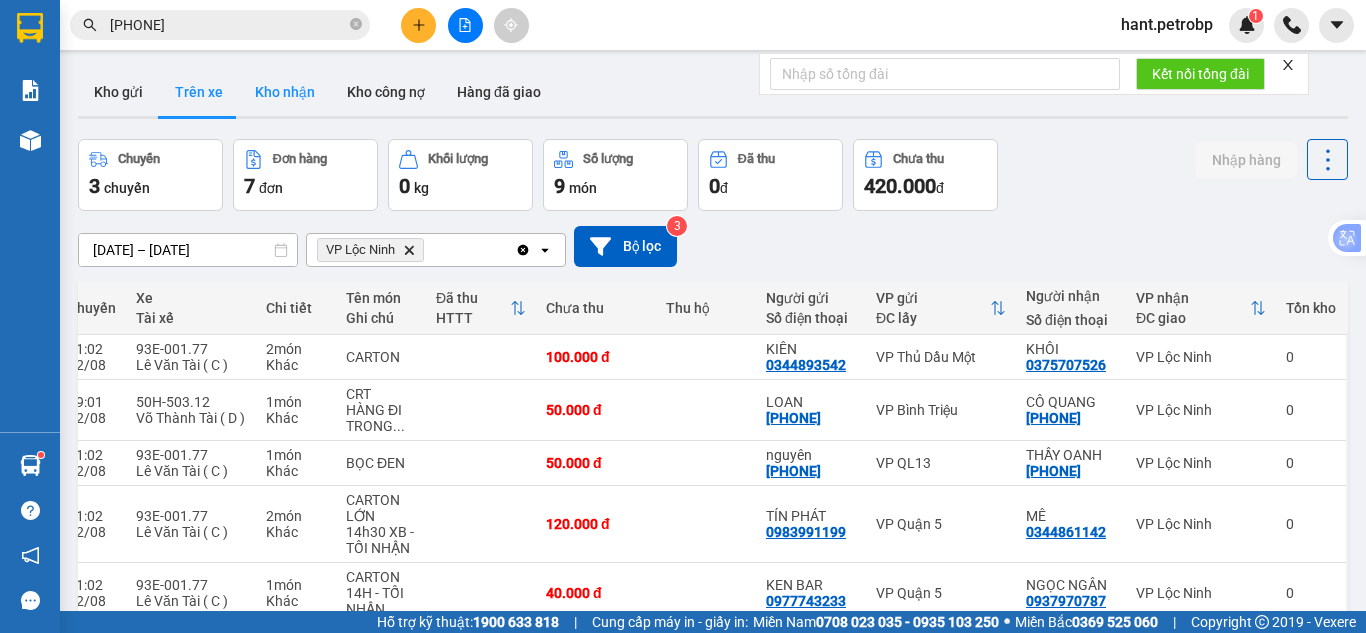 type on "[DATE] – [DATE]" 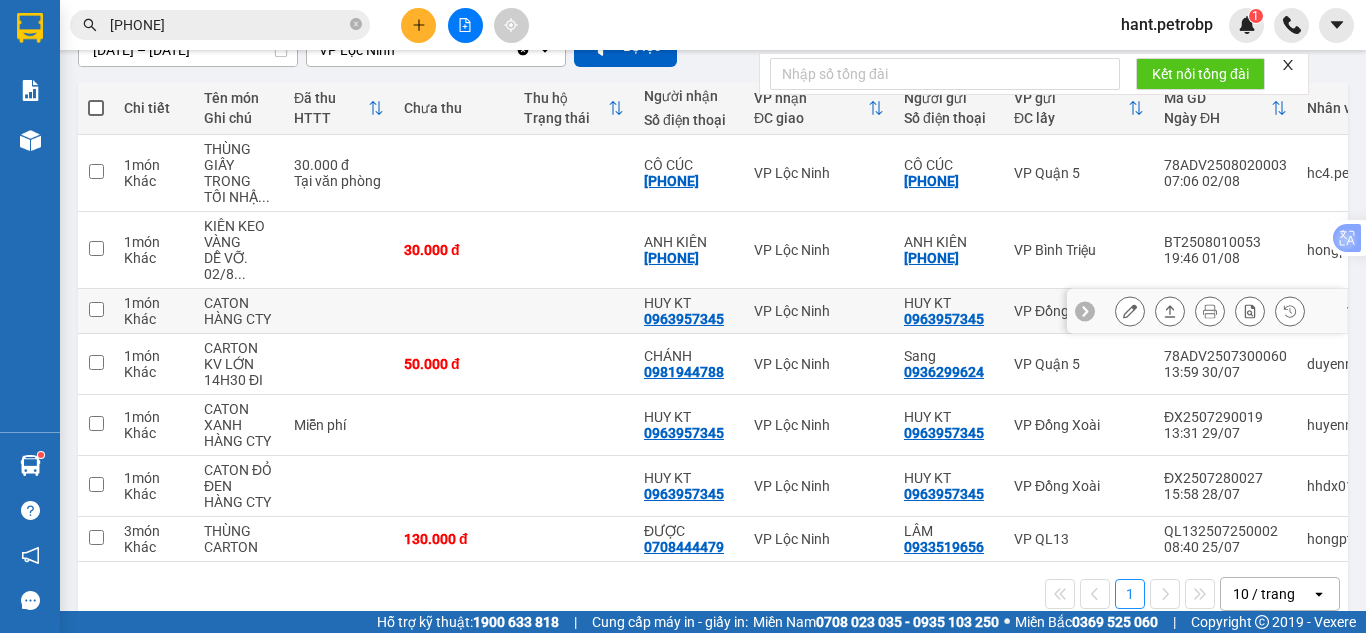 scroll, scrollTop: 241, scrollLeft: 0, axis: vertical 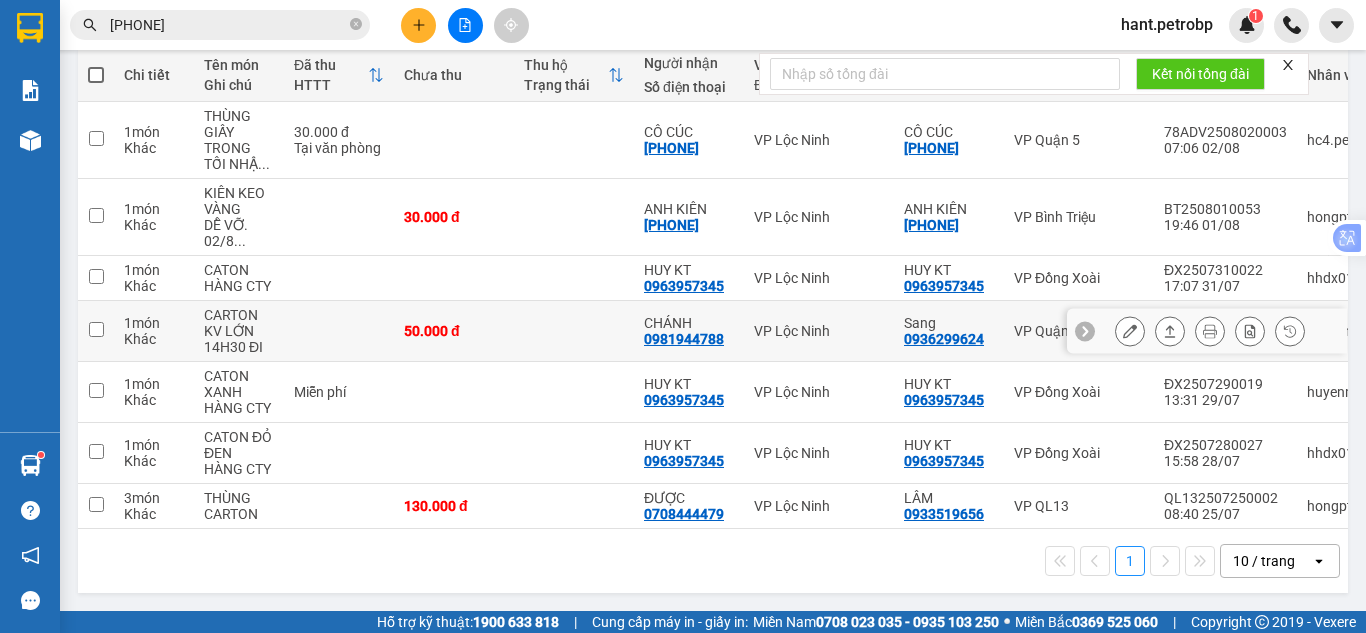 click at bounding box center [1130, 331] 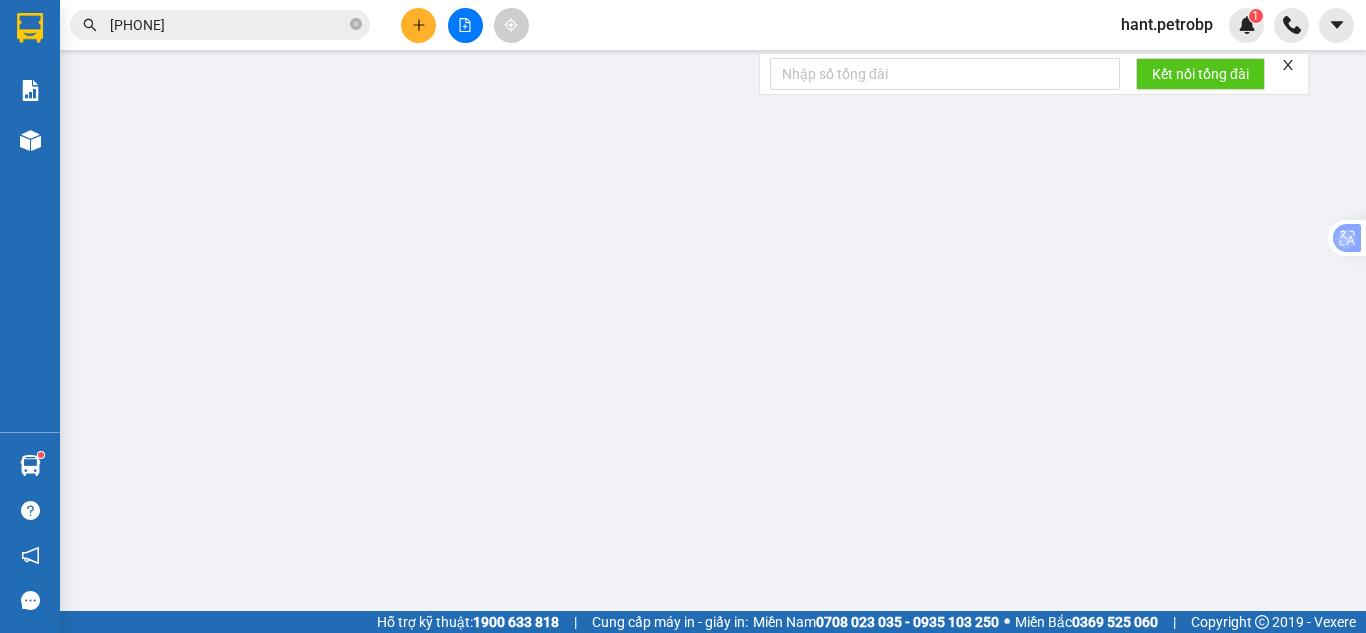 scroll, scrollTop: 0, scrollLeft: 0, axis: both 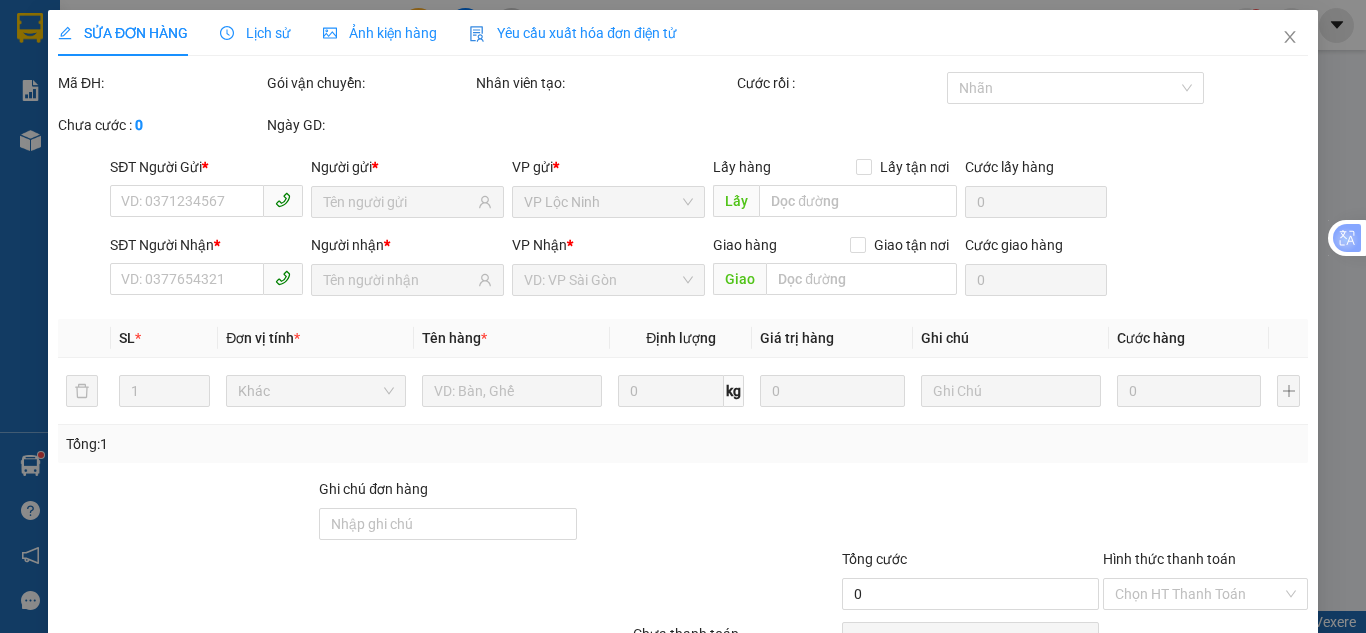 type on "0936299624" 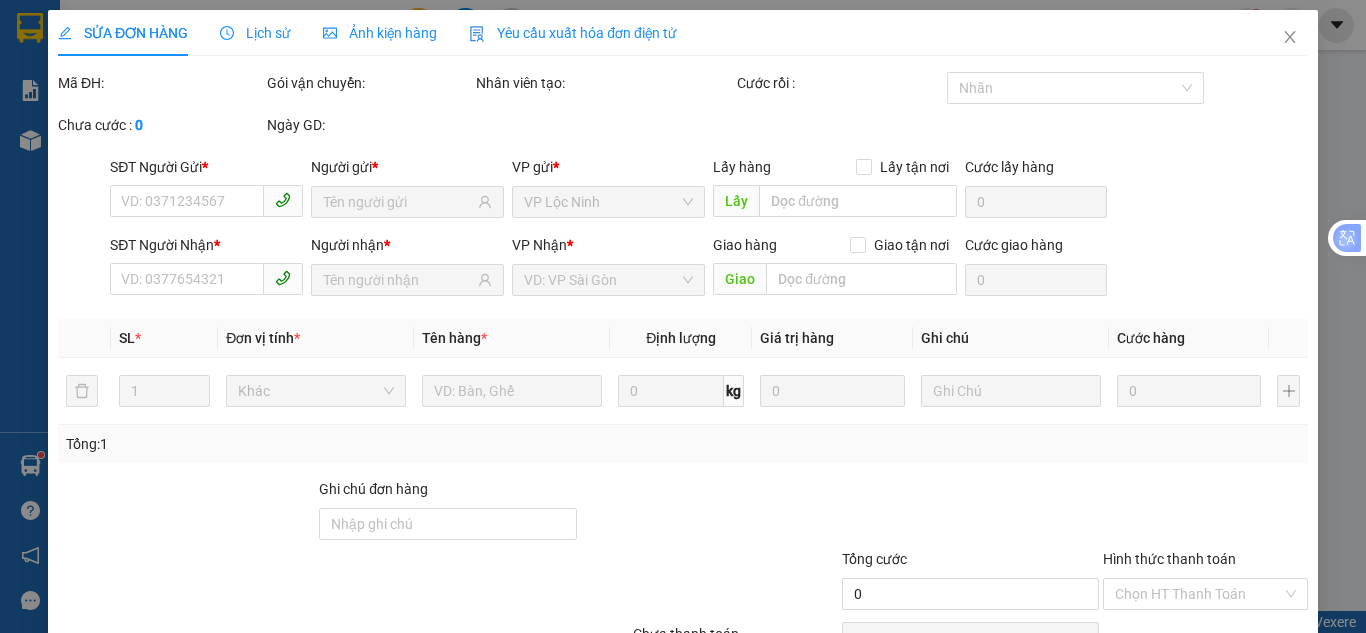 type on "Sang" 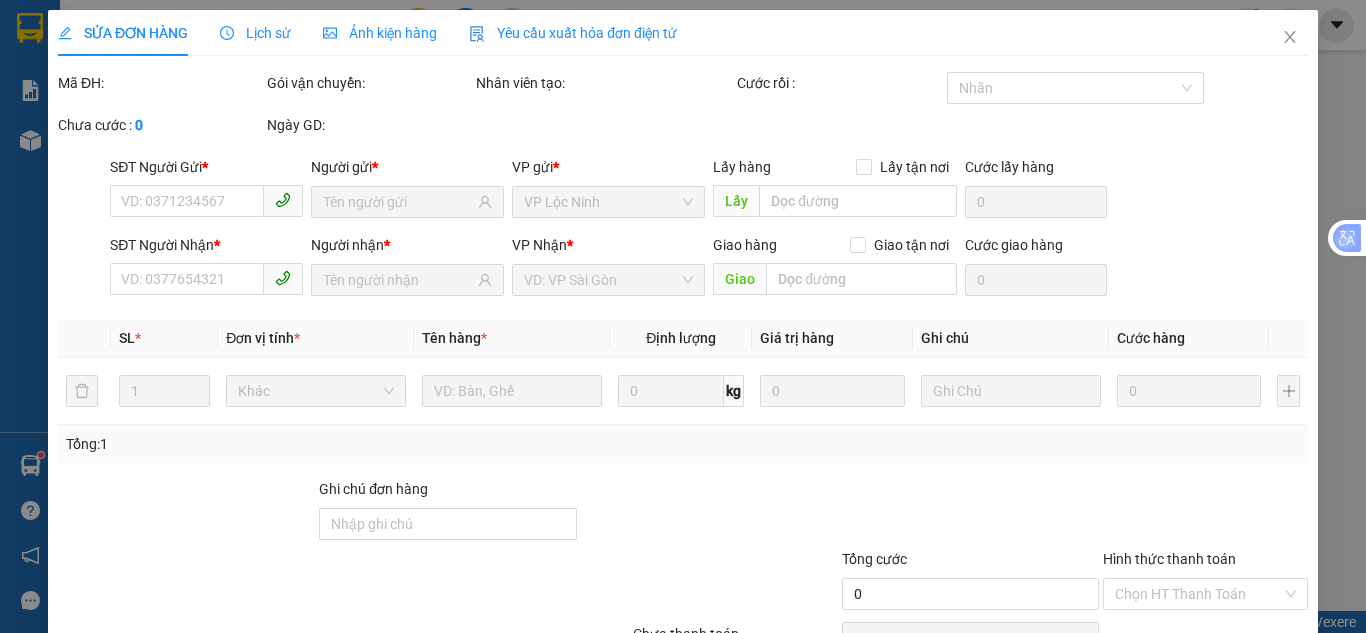 type on "0981944788" 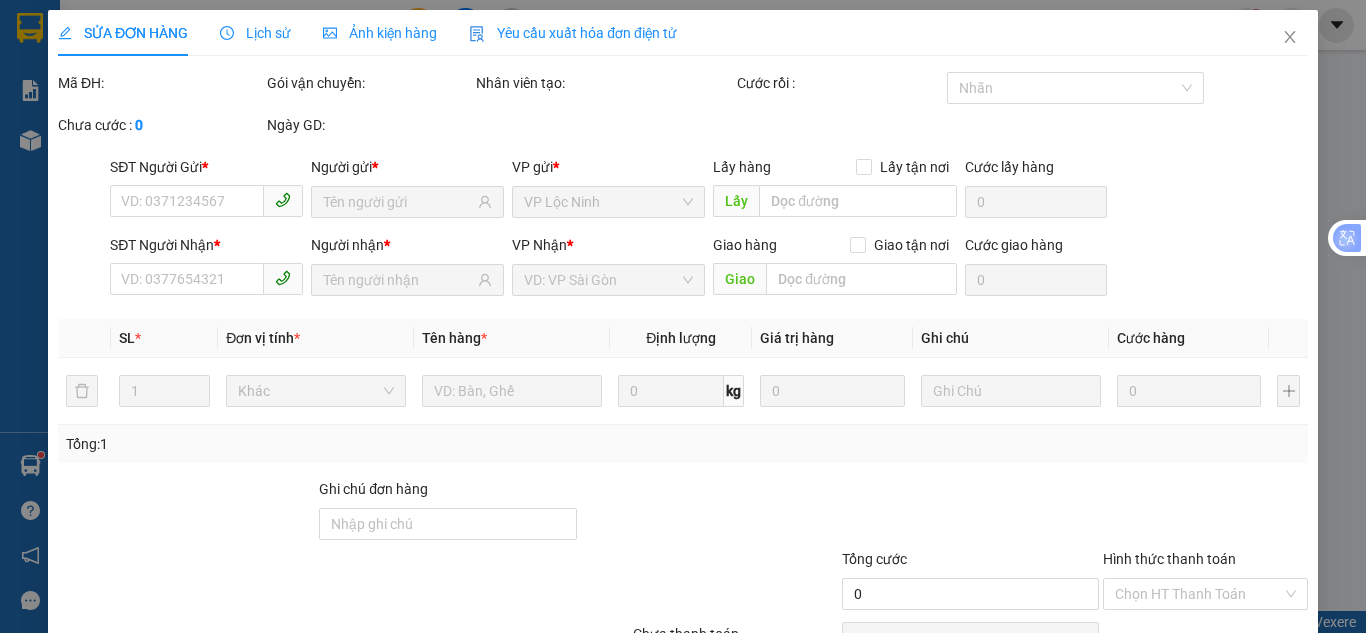 type on "CHÁNH" 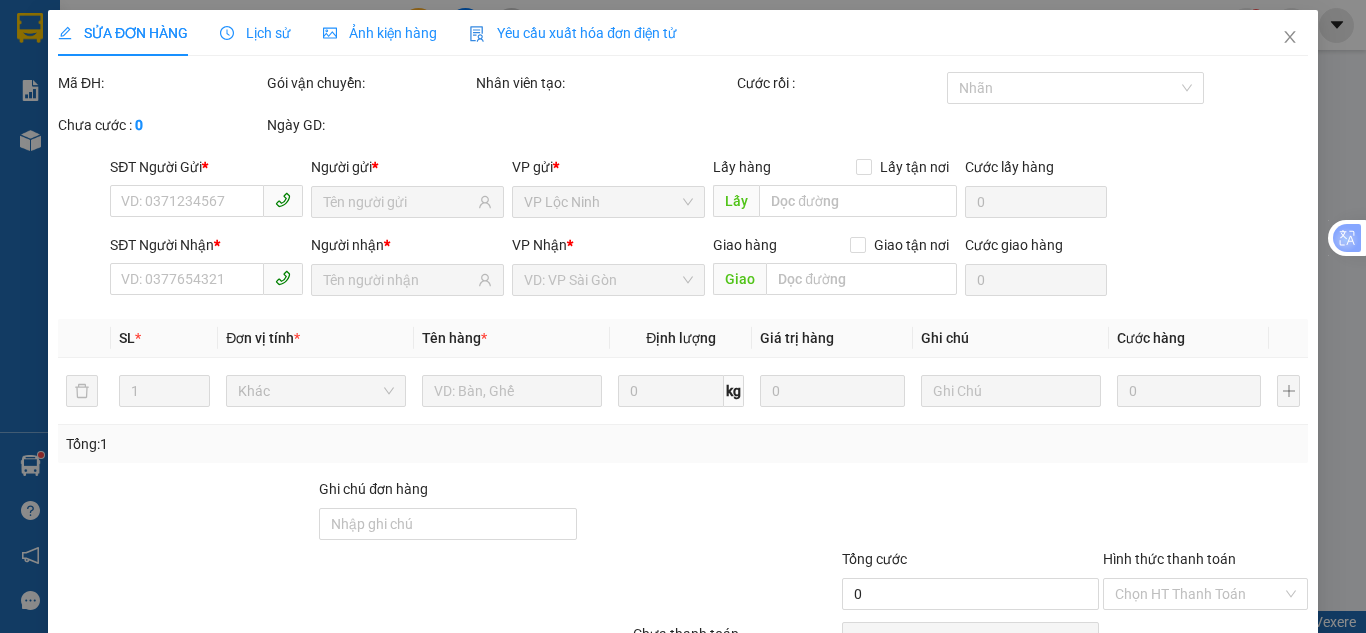 type on "50.000" 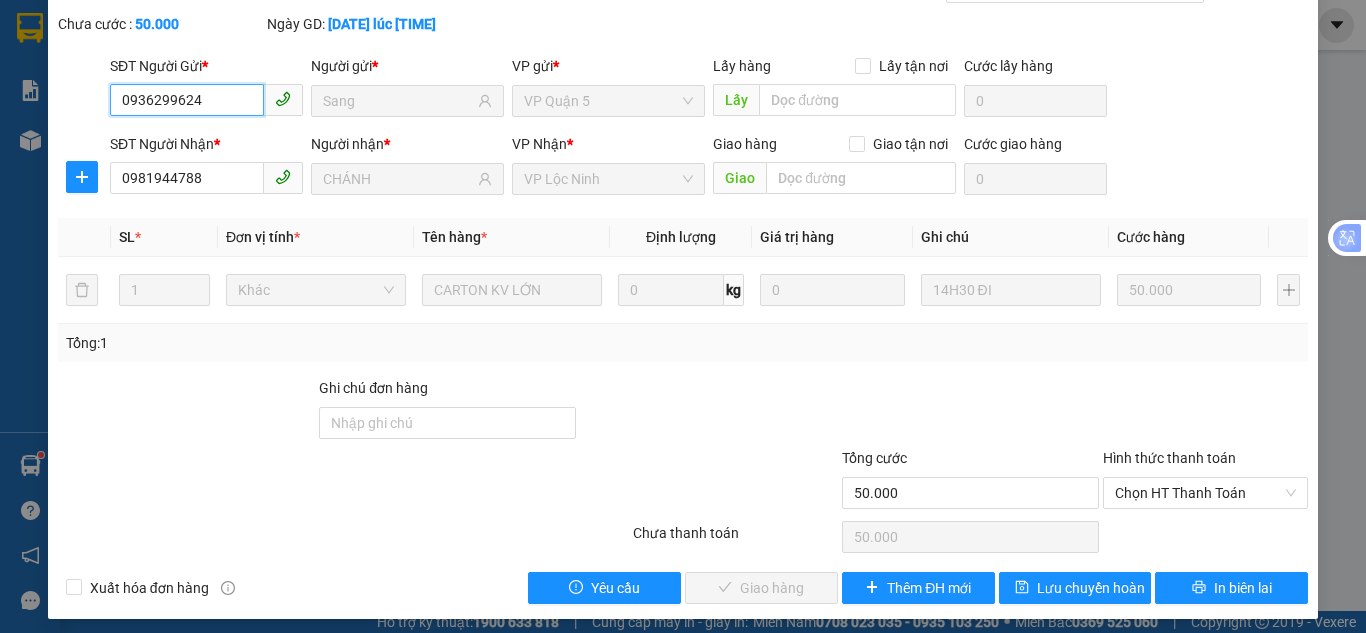 scroll, scrollTop: 111, scrollLeft: 0, axis: vertical 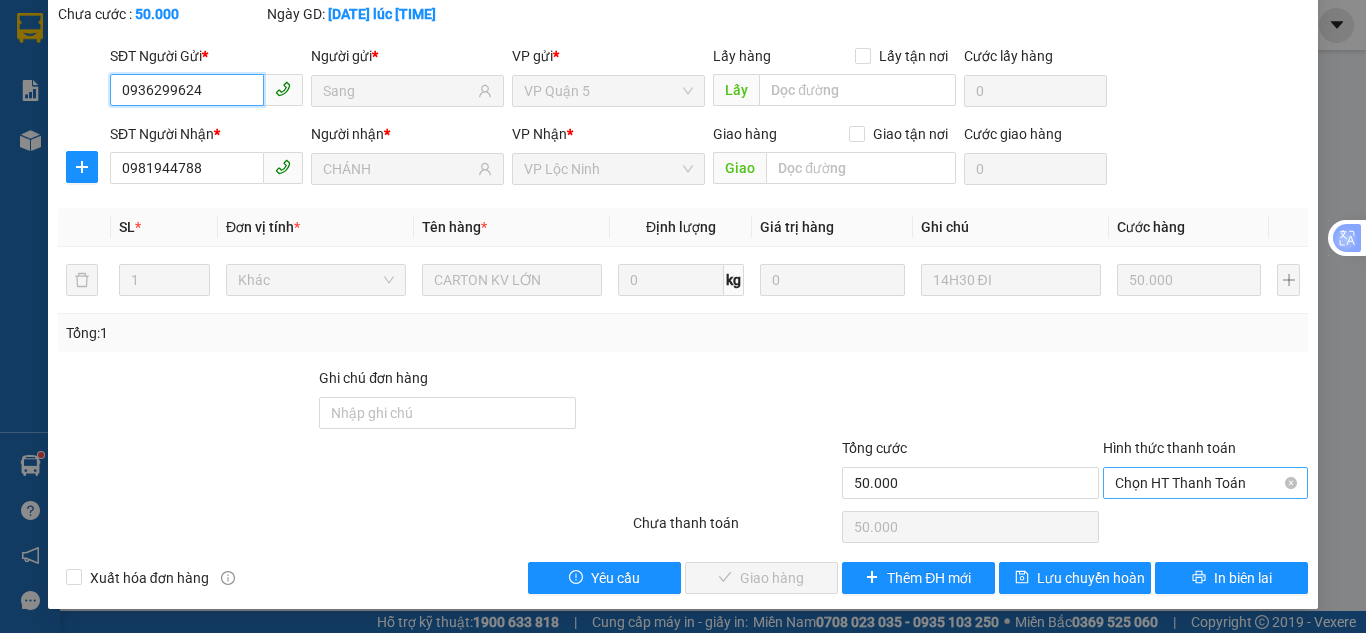 click on "Chọn HT Thanh Toán" at bounding box center [1205, 483] 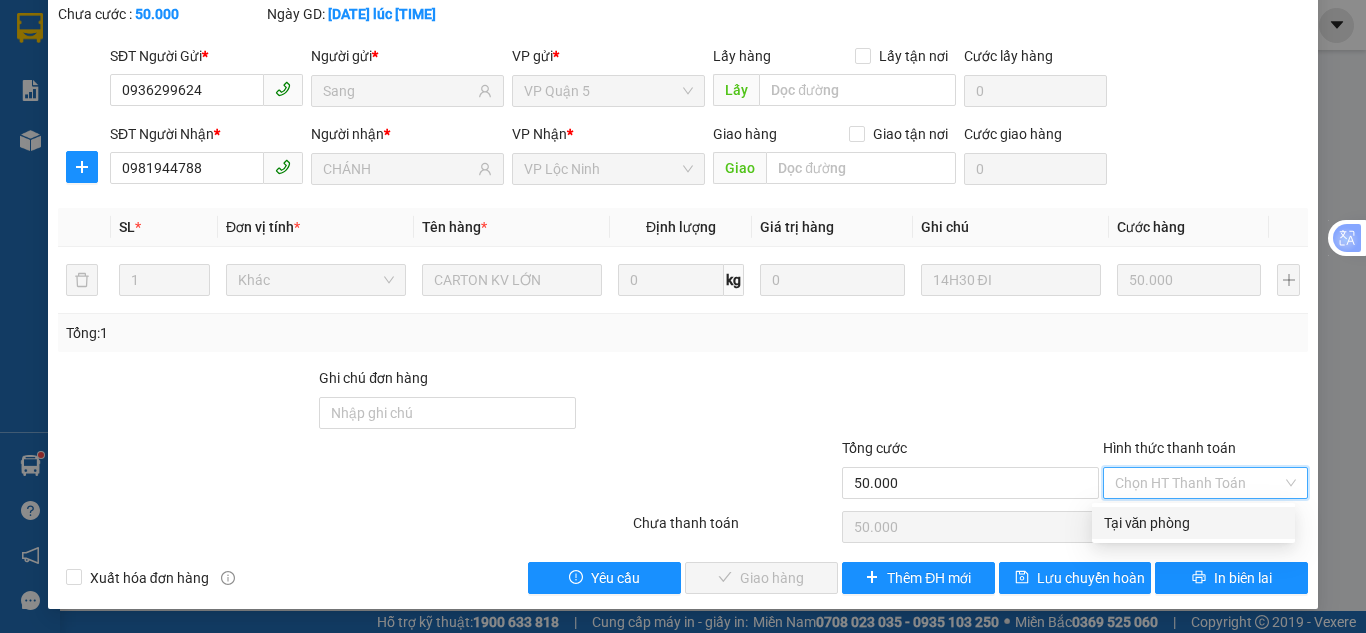 click on "Tại văn phòng" at bounding box center (1193, 523) 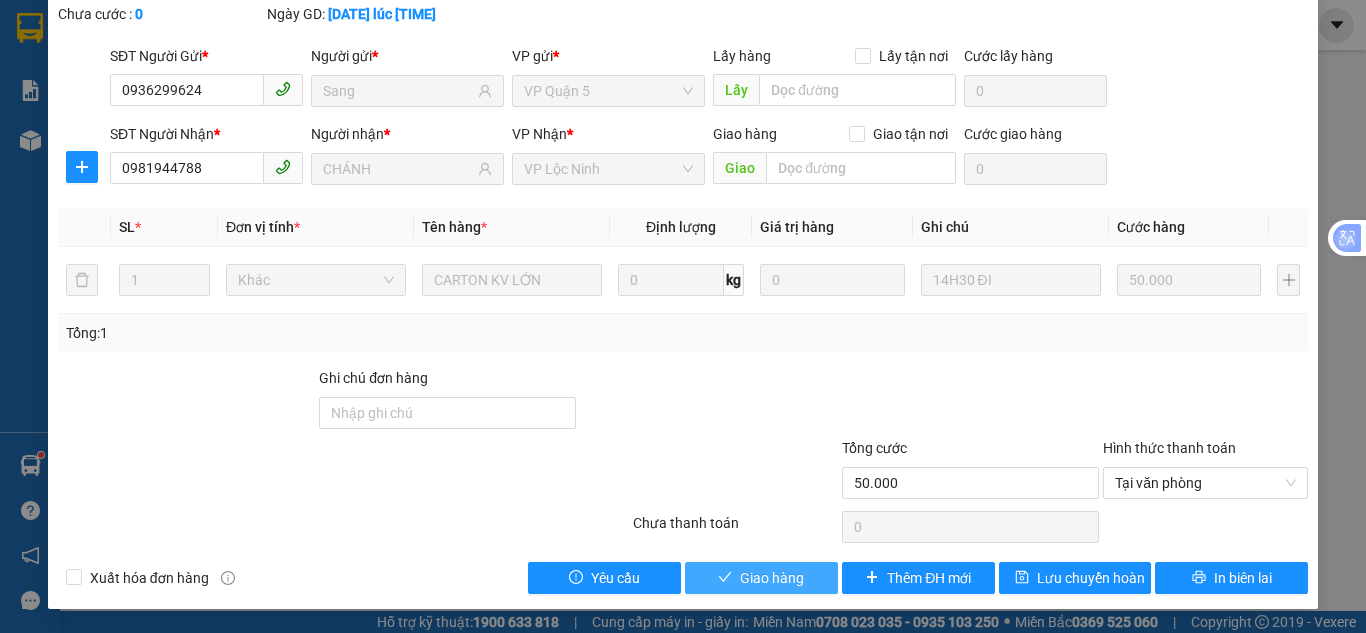 drag, startPoint x: 746, startPoint y: 582, endPoint x: 764, endPoint y: 590, distance: 19.697716 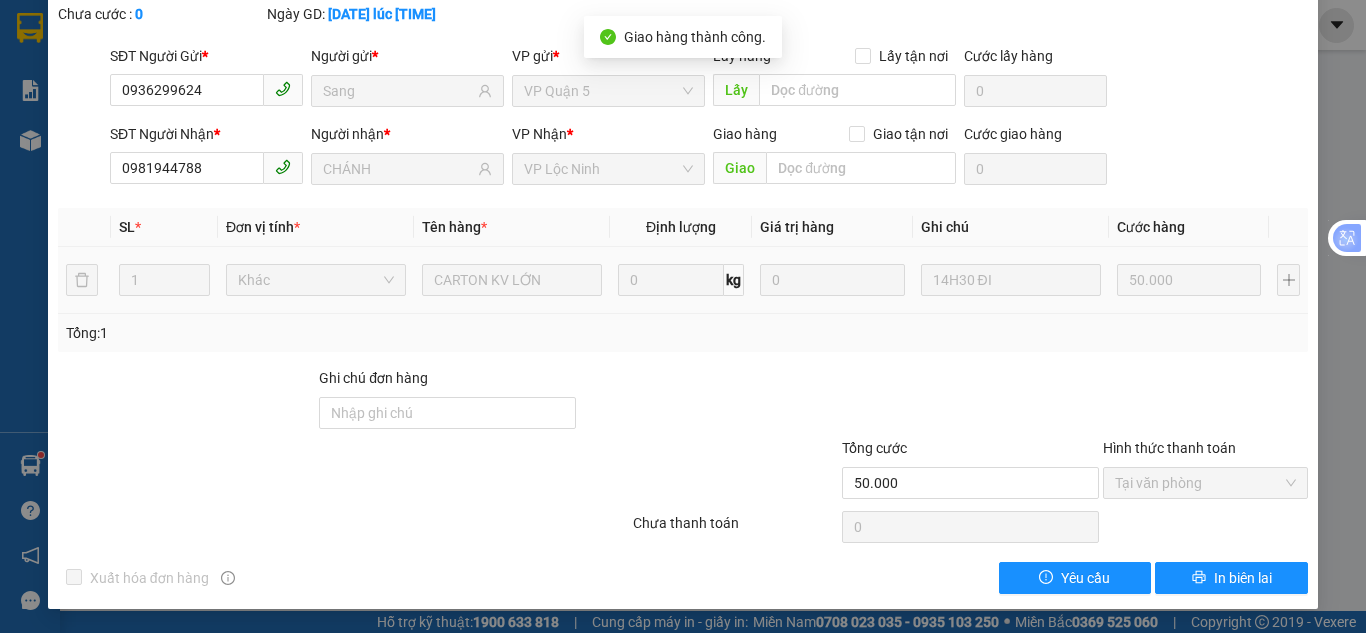 scroll, scrollTop: 0, scrollLeft: 0, axis: both 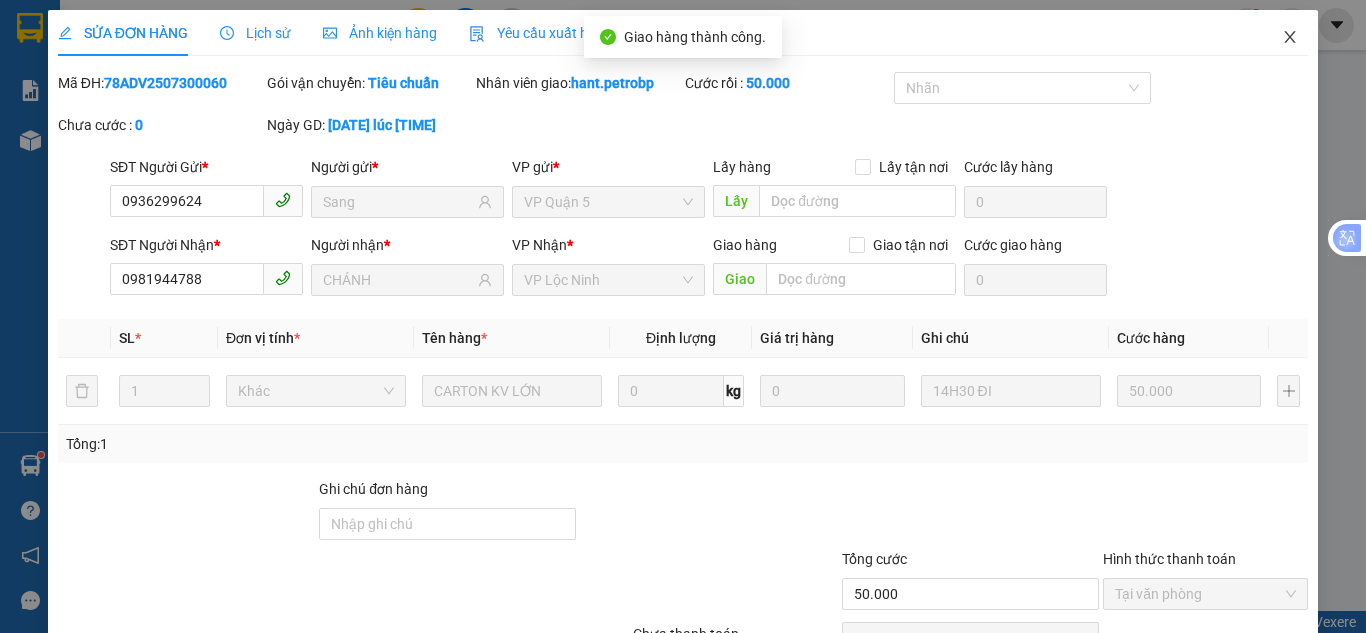 click 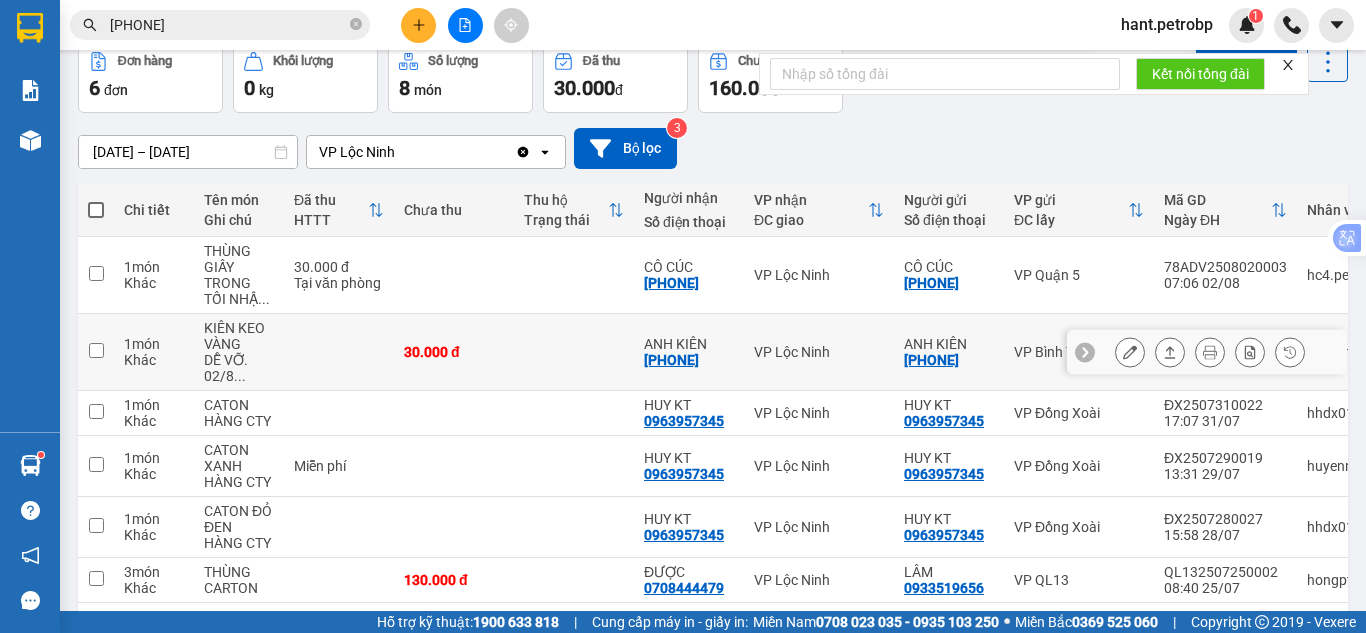 scroll, scrollTop: 0, scrollLeft: 0, axis: both 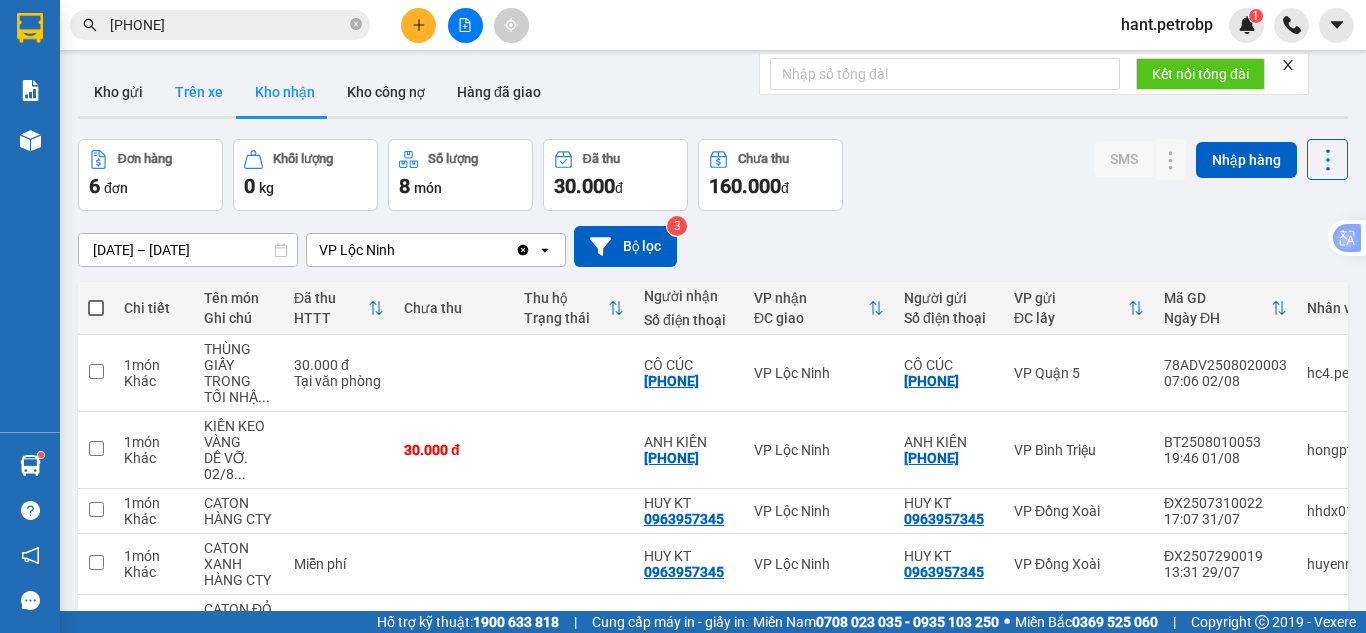 click on "Trên xe" at bounding box center (199, 92) 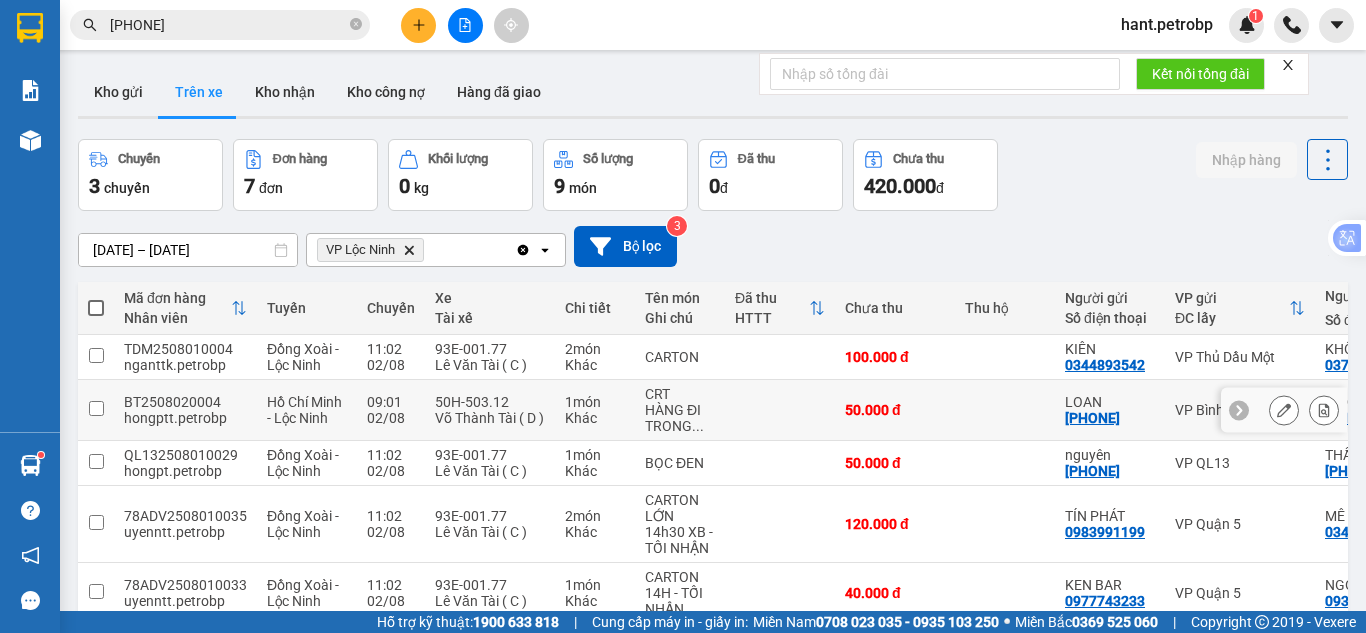 scroll, scrollTop: 225, scrollLeft: 0, axis: vertical 